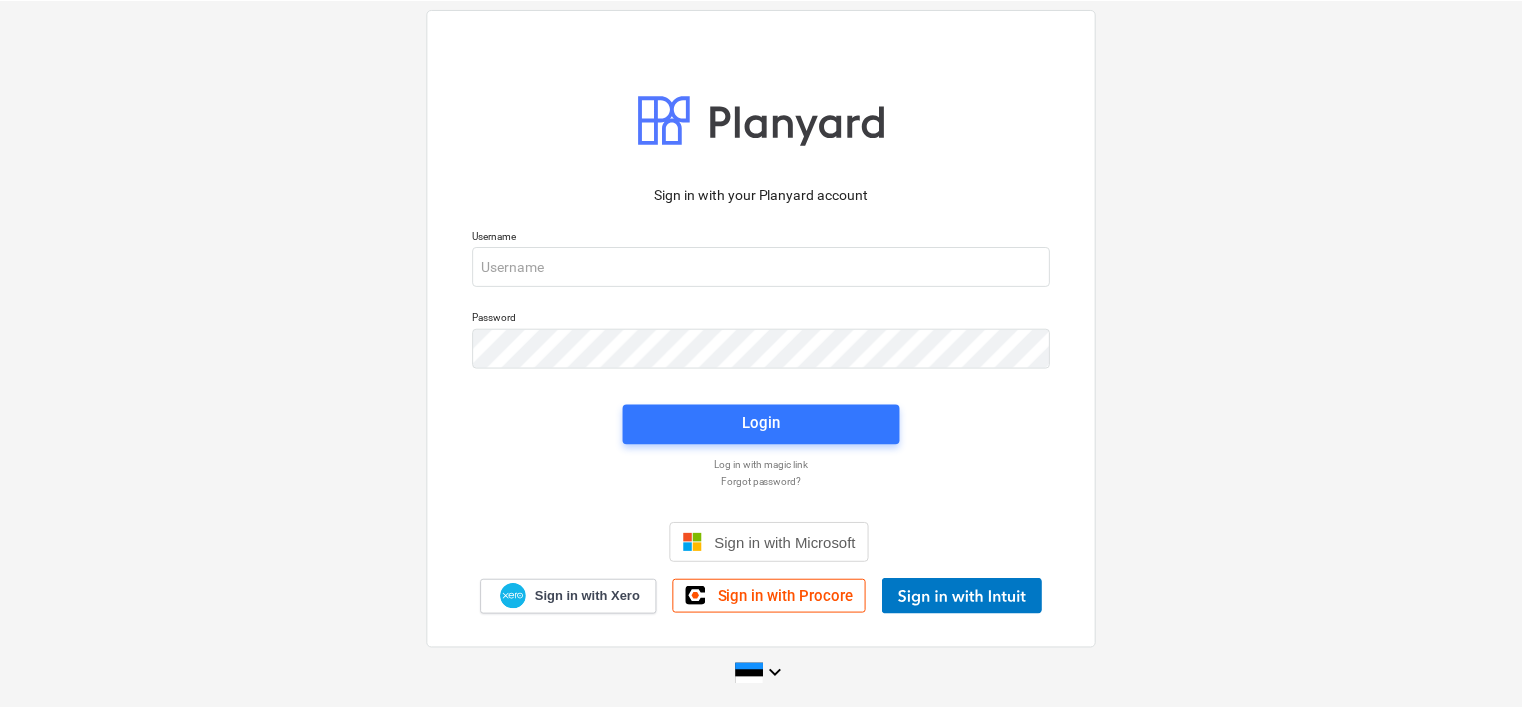 scroll, scrollTop: 0, scrollLeft: 0, axis: both 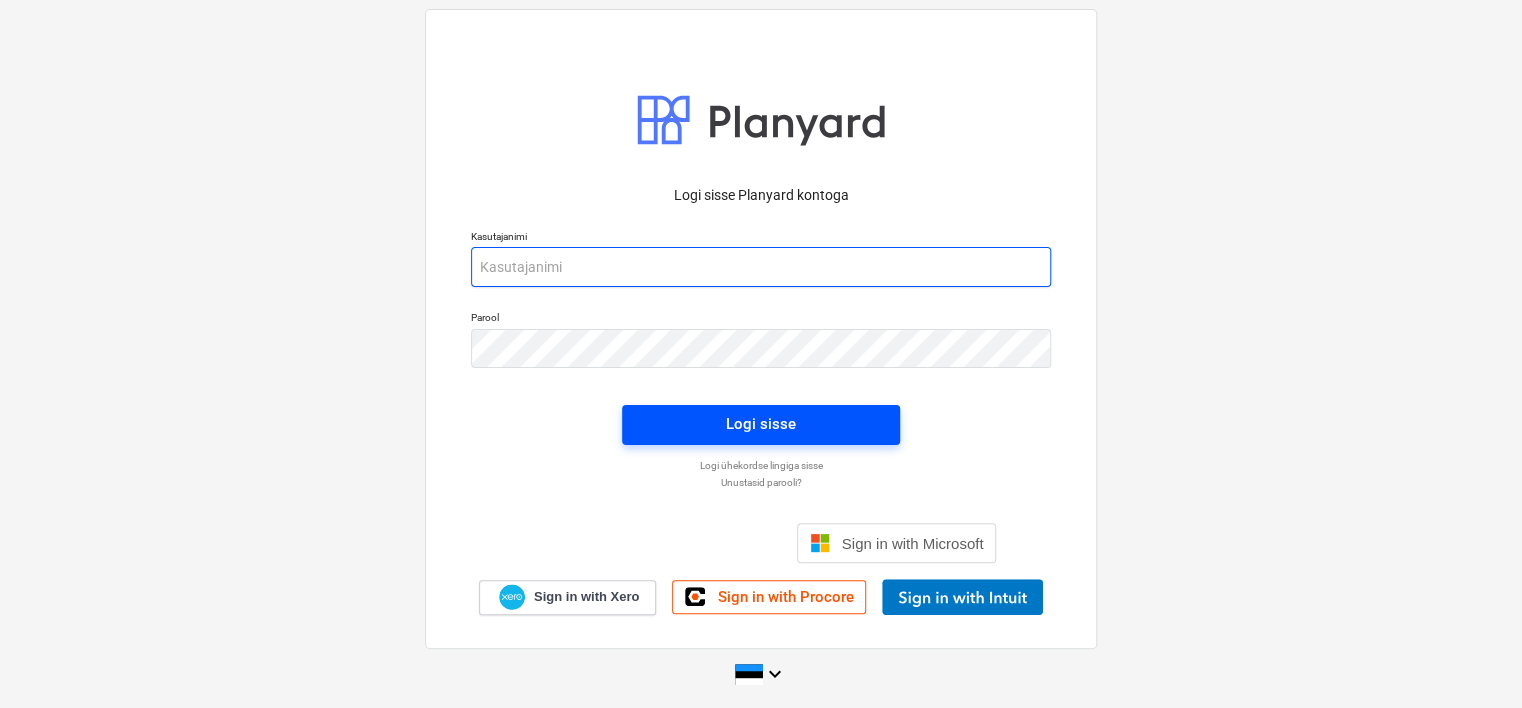 type on "[EMAIL_ADDRESS][DOMAIN_NAME]" 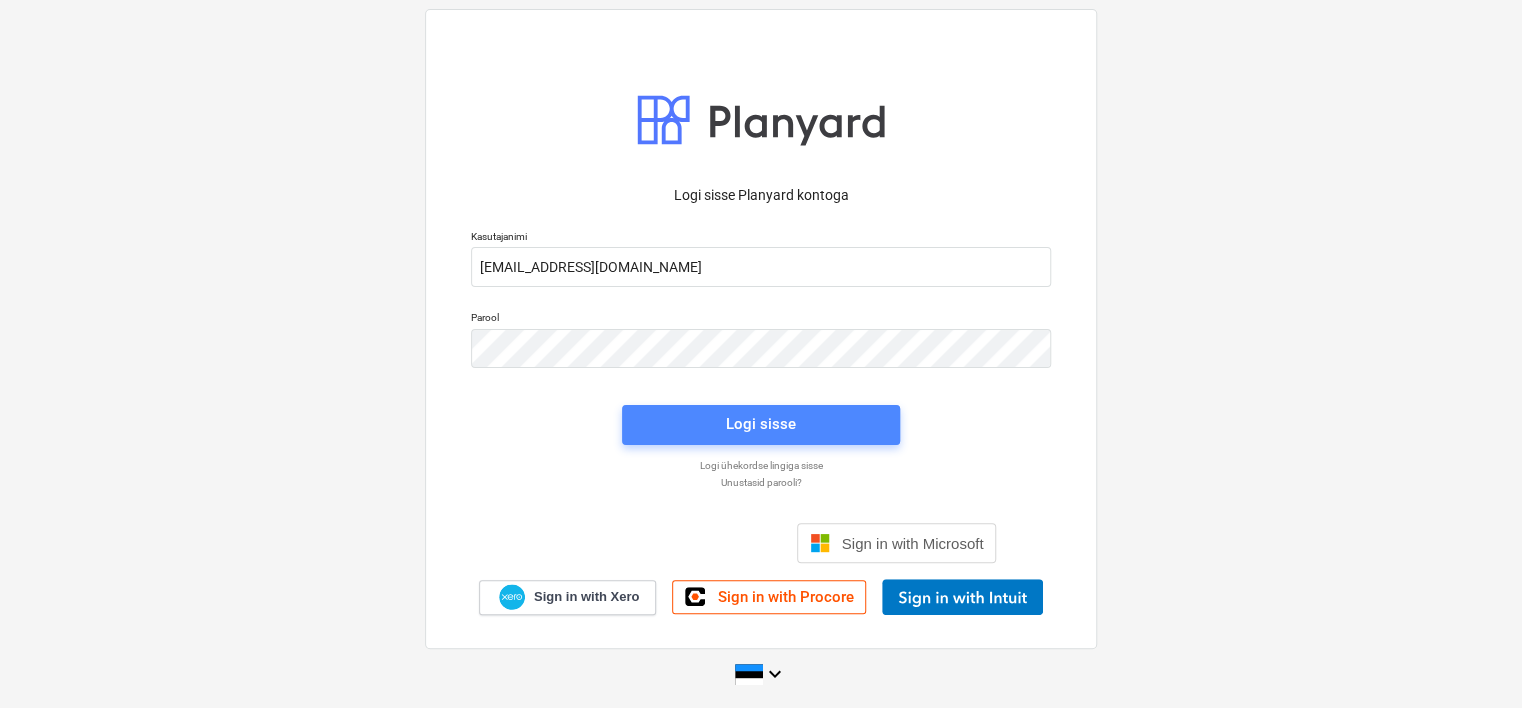 click on "Logi sisse" at bounding box center [761, 424] 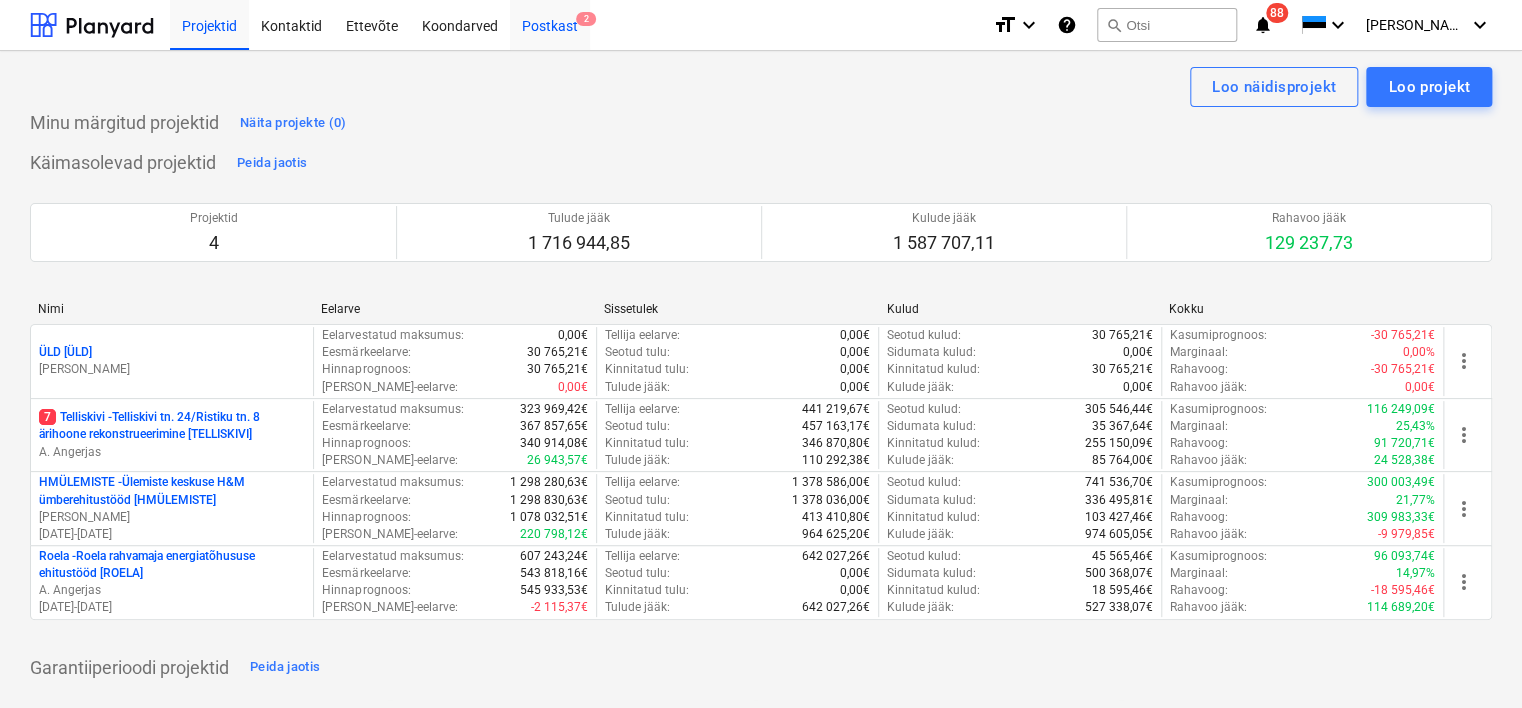 click on "Postkast 2" at bounding box center (550, 24) 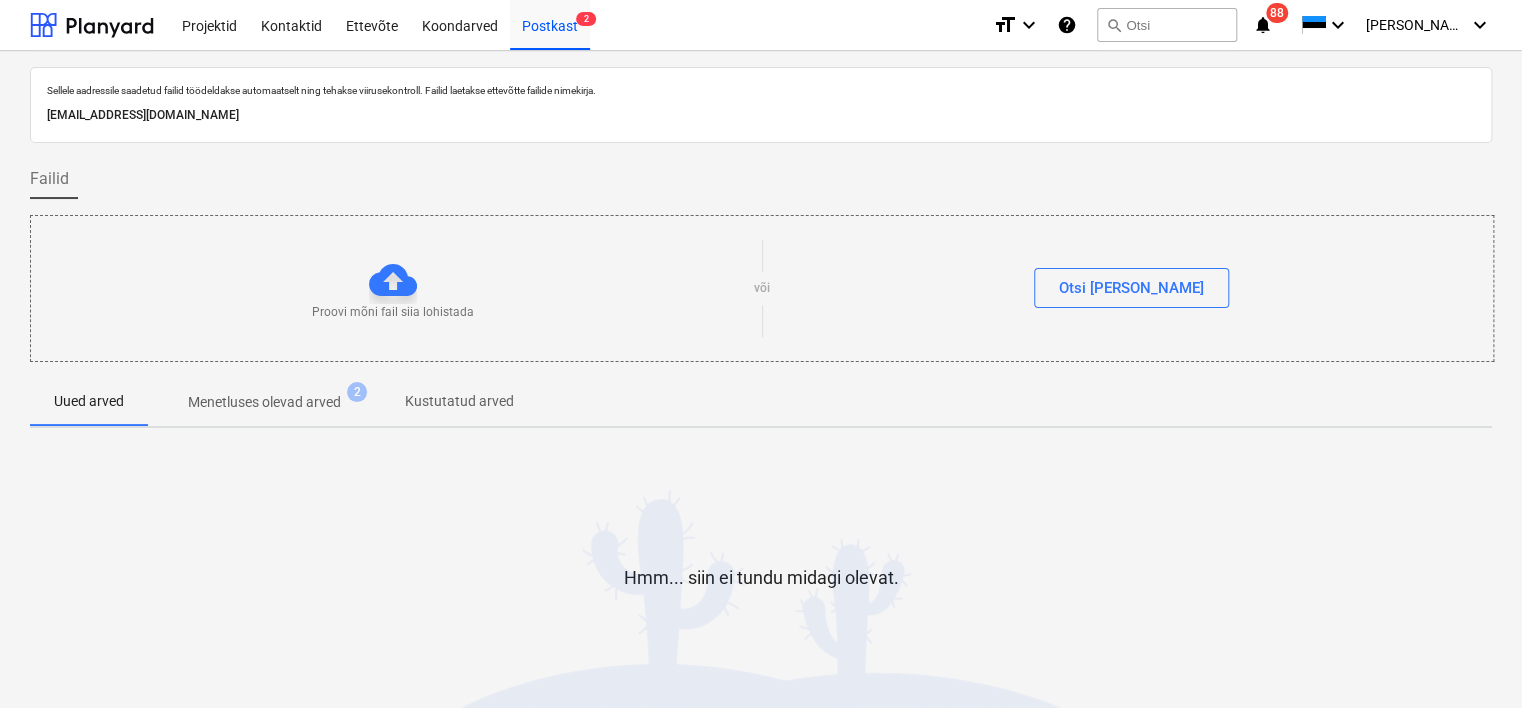 click on "[EMAIL_ADDRESS][DOMAIN_NAME]" at bounding box center [761, 115] 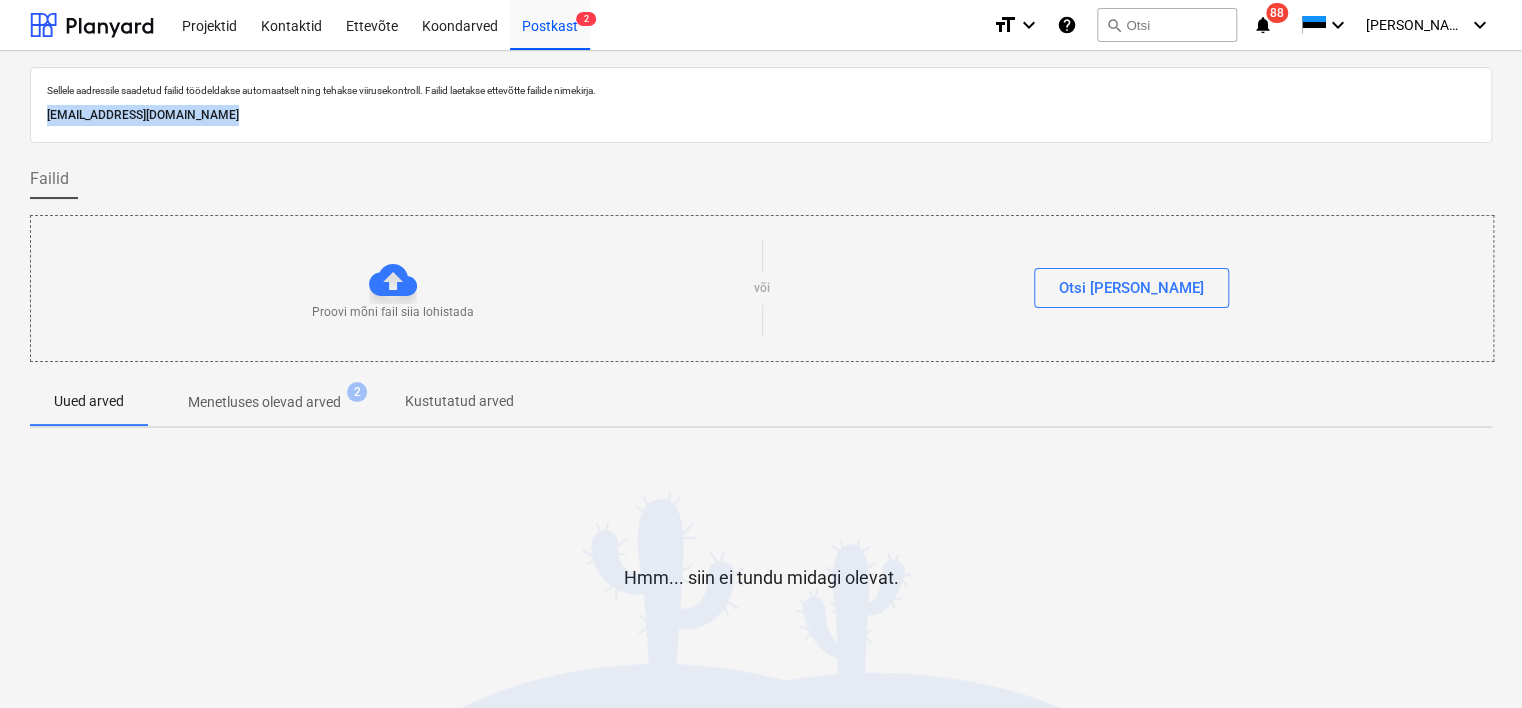 click on "[EMAIL_ADDRESS][DOMAIN_NAME]" at bounding box center [761, 115] 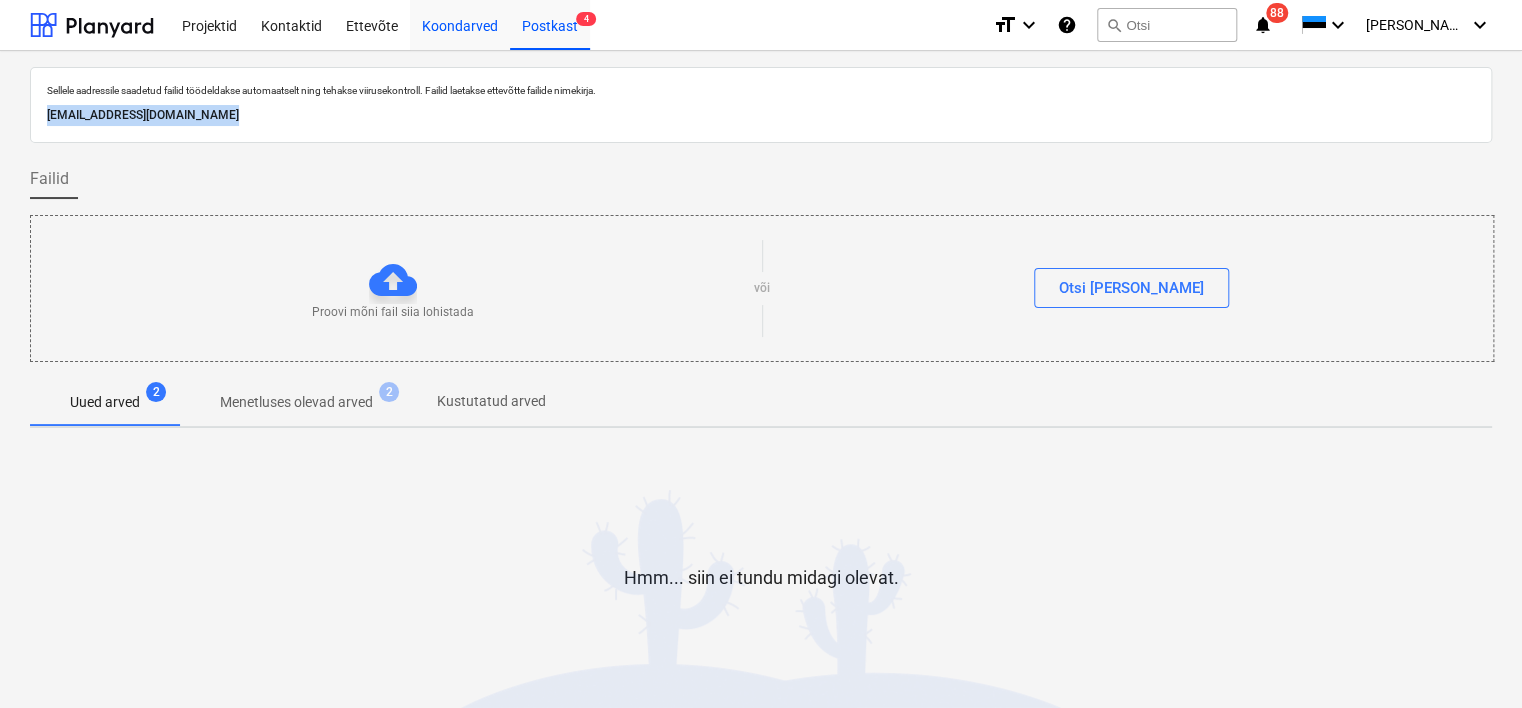 click on "Koondarved" at bounding box center [460, 24] 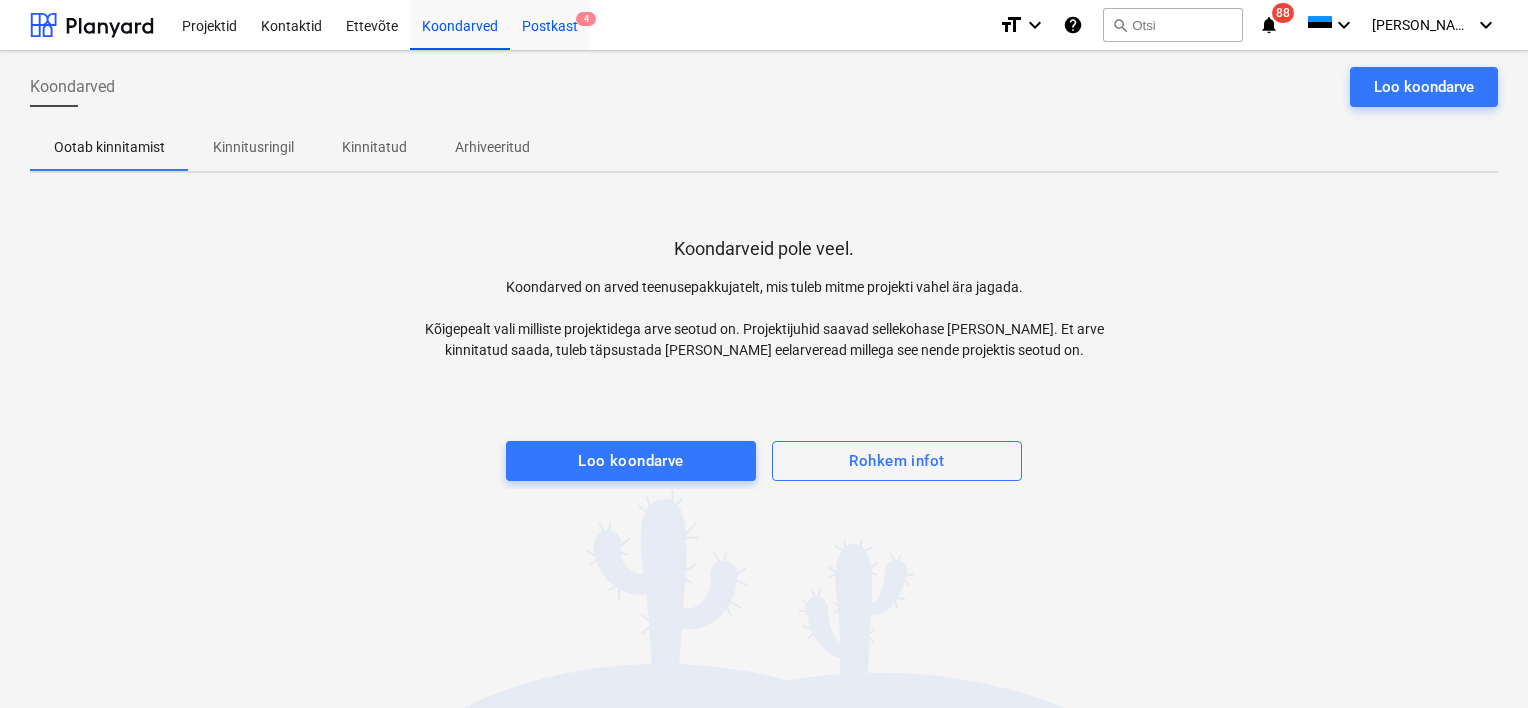 click on "Postkast 4" at bounding box center (550, 24) 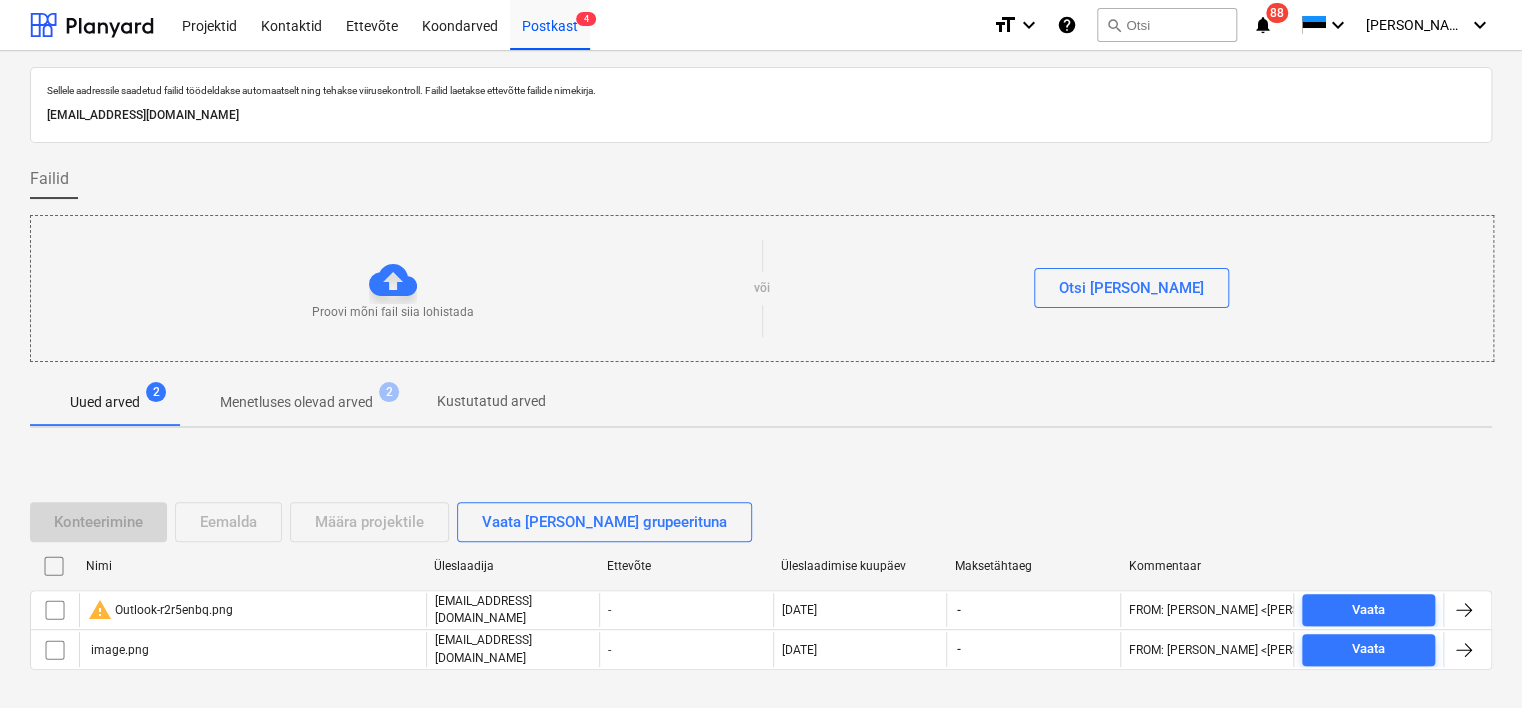 scroll, scrollTop: 66, scrollLeft: 0, axis: vertical 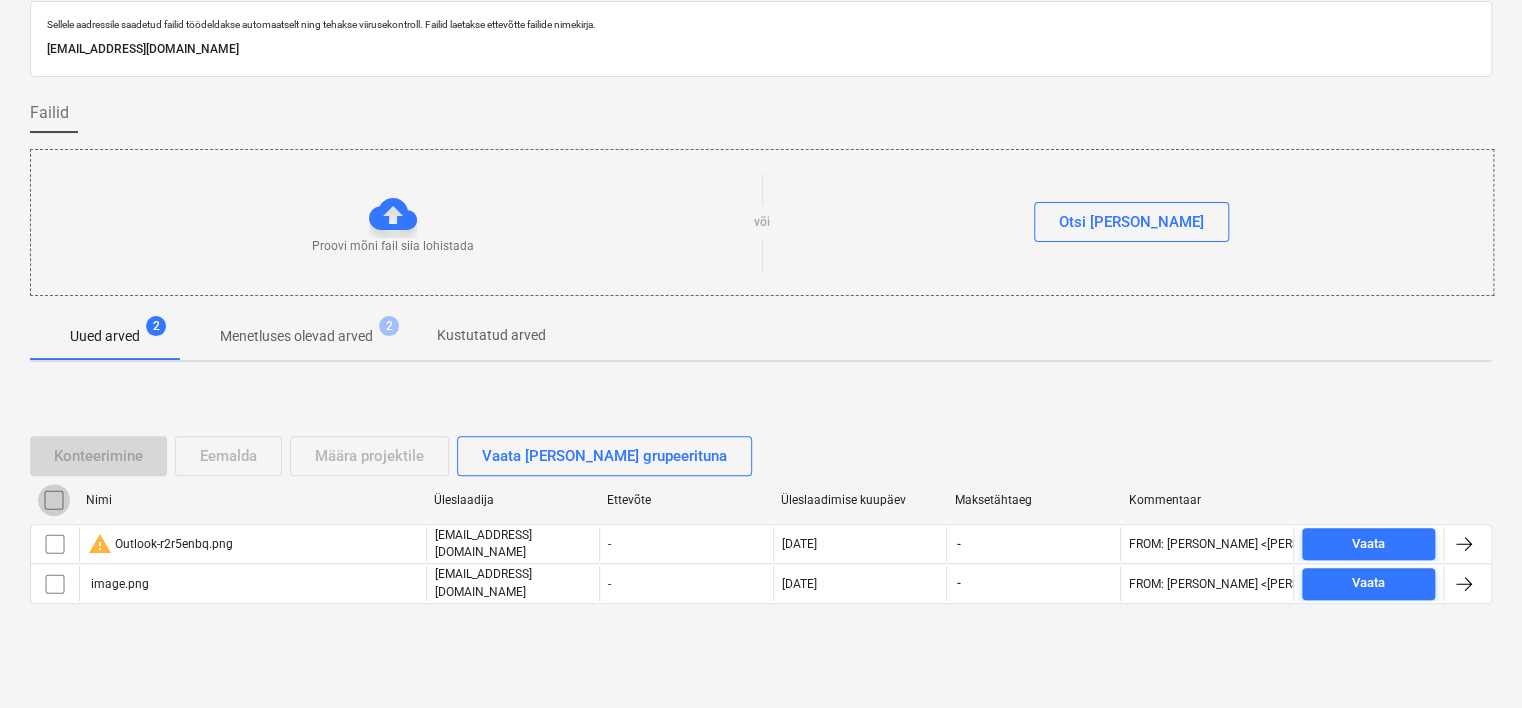 click at bounding box center [54, 500] 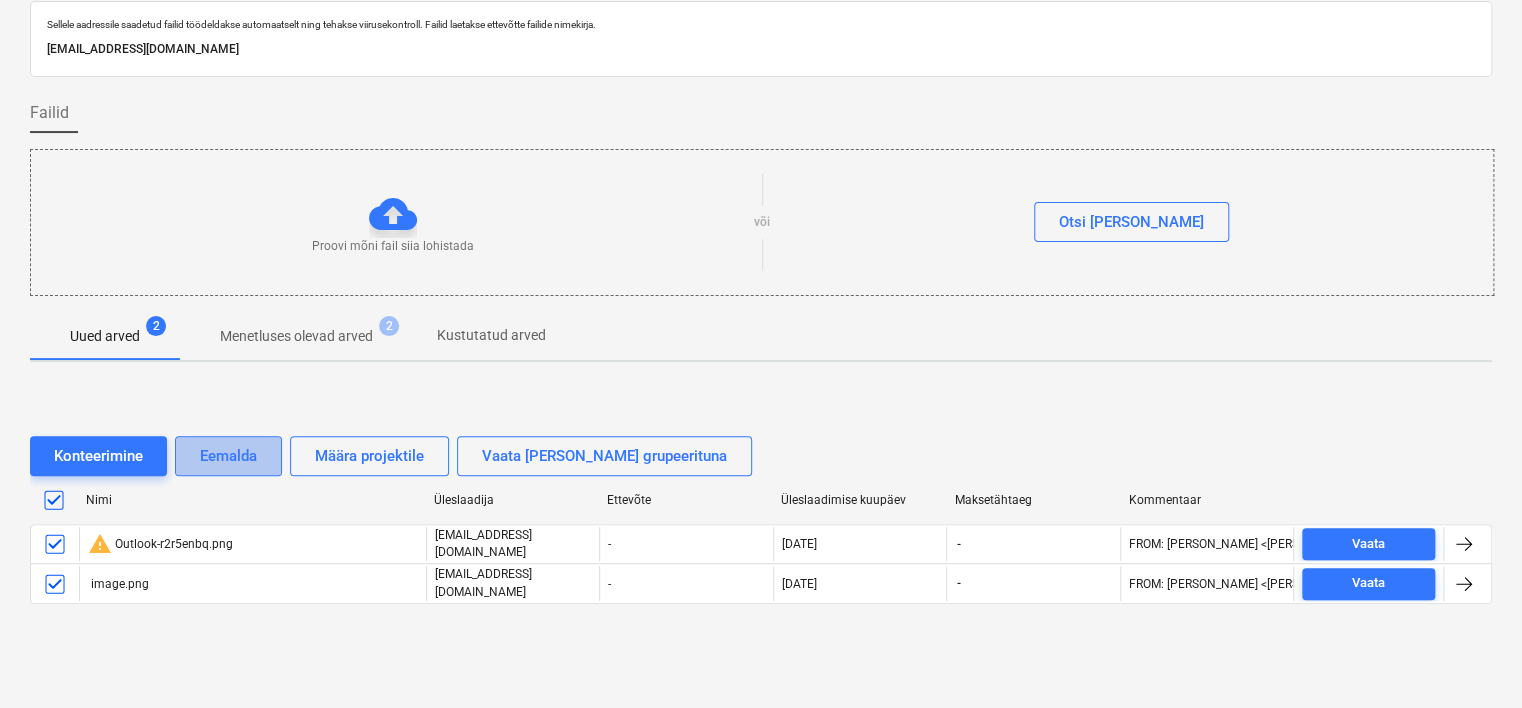 click on "Eemalda" at bounding box center (228, 456) 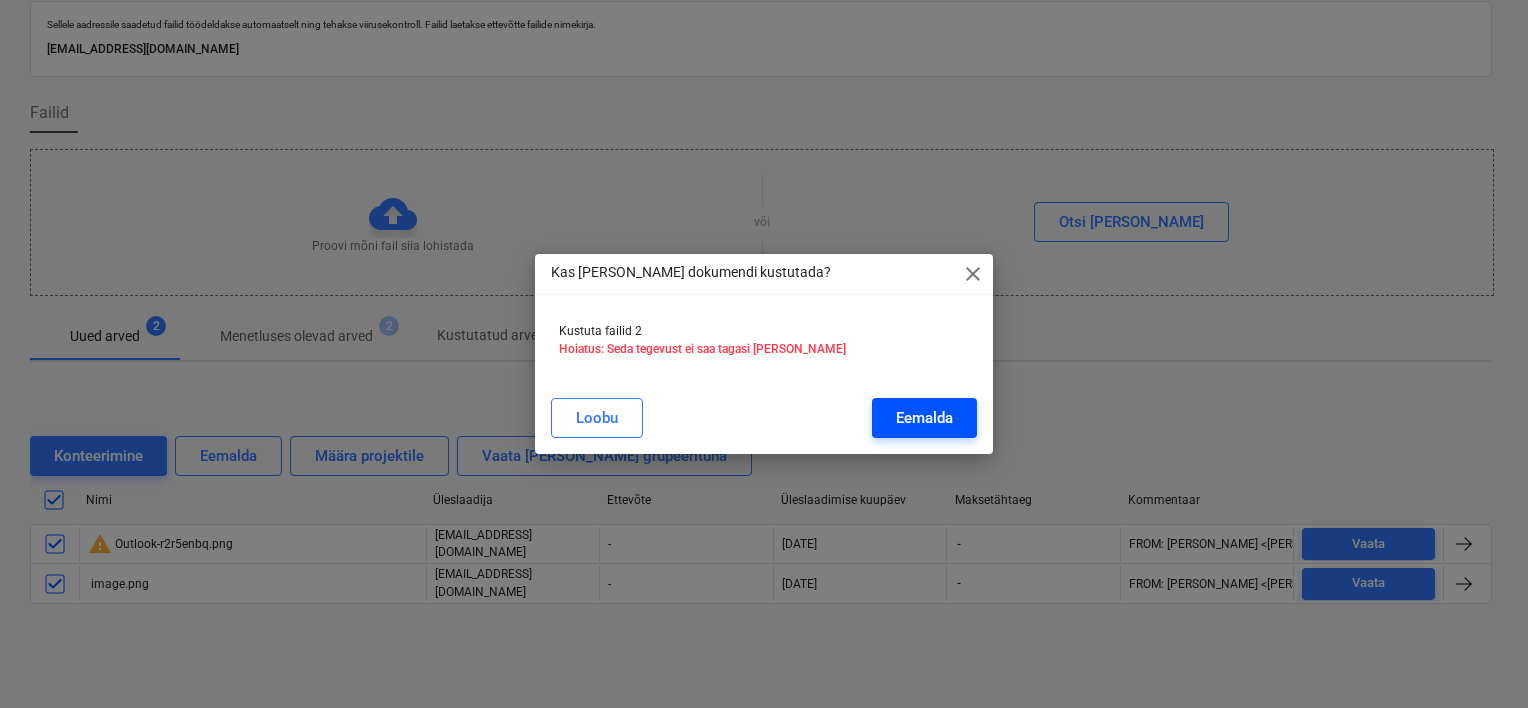click on "Eemalda" at bounding box center (924, 418) 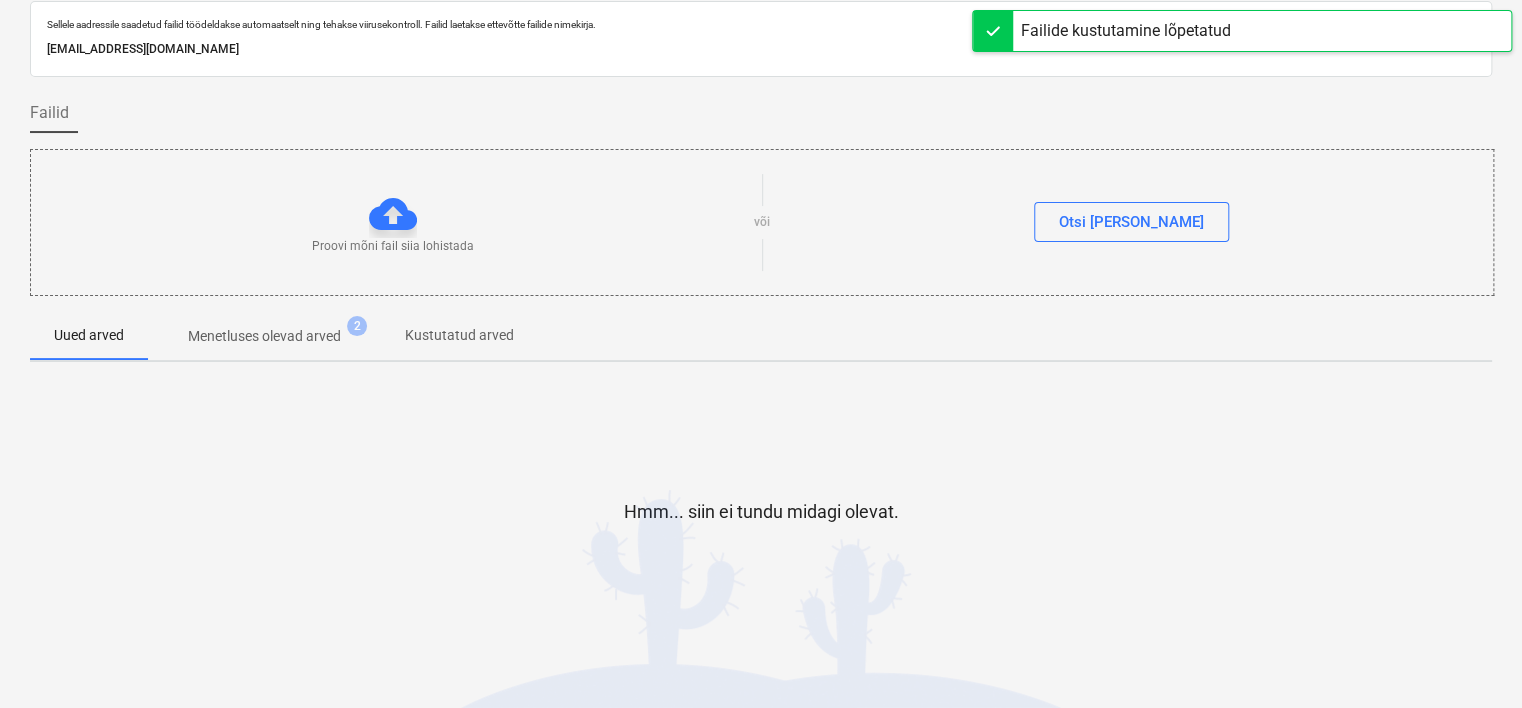 click on "Menetluses olevad arved 2" at bounding box center [264, 336] 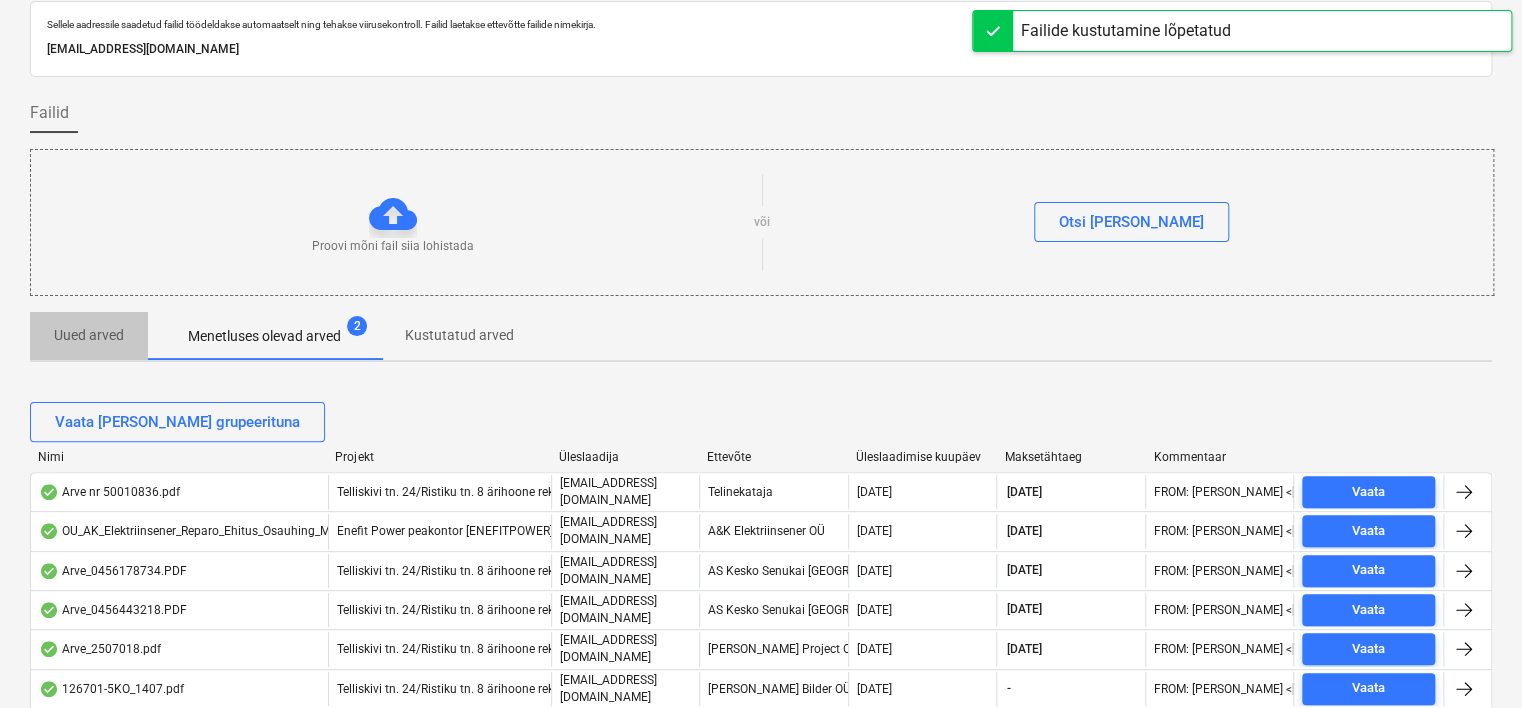 click on "Uued arved" at bounding box center (89, 335) 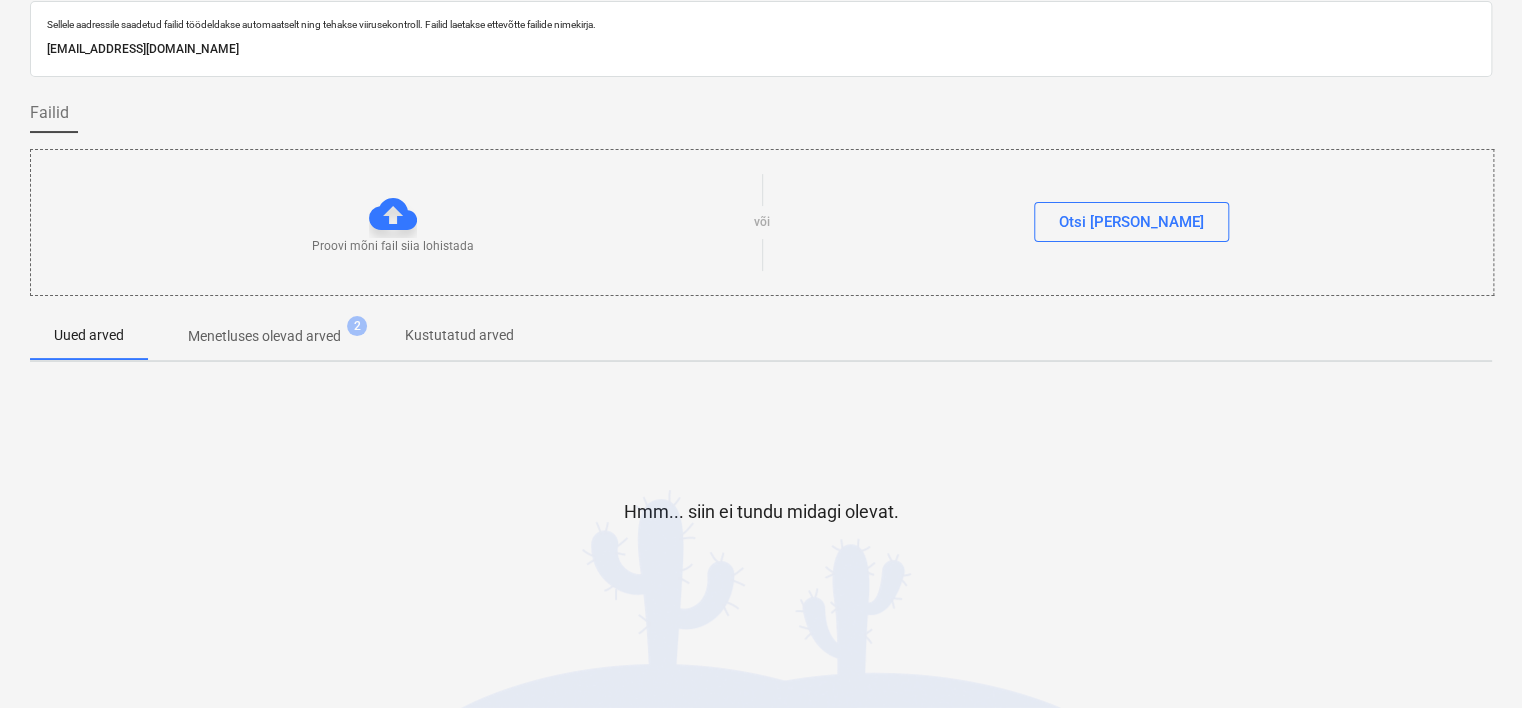 scroll, scrollTop: 0, scrollLeft: 0, axis: both 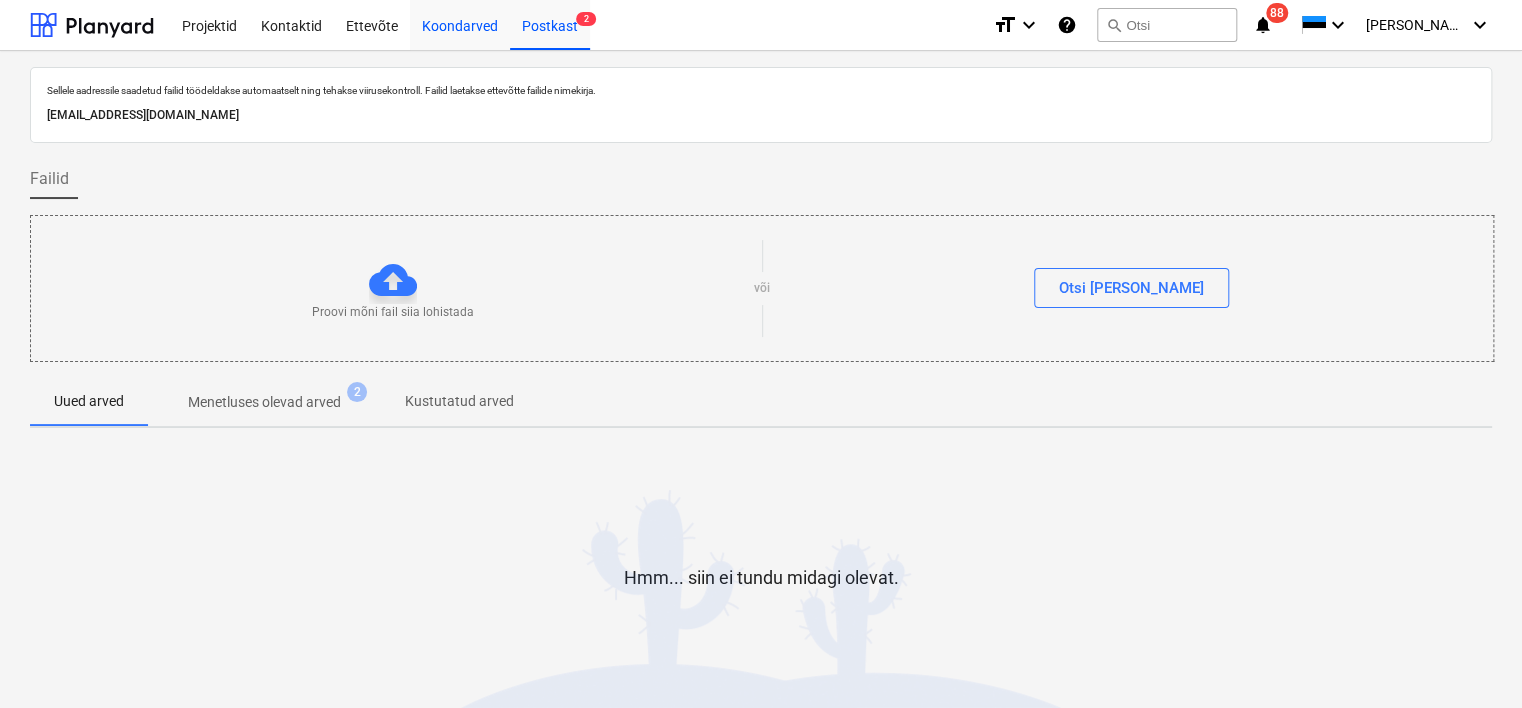click on "Koondarved" at bounding box center (460, 24) 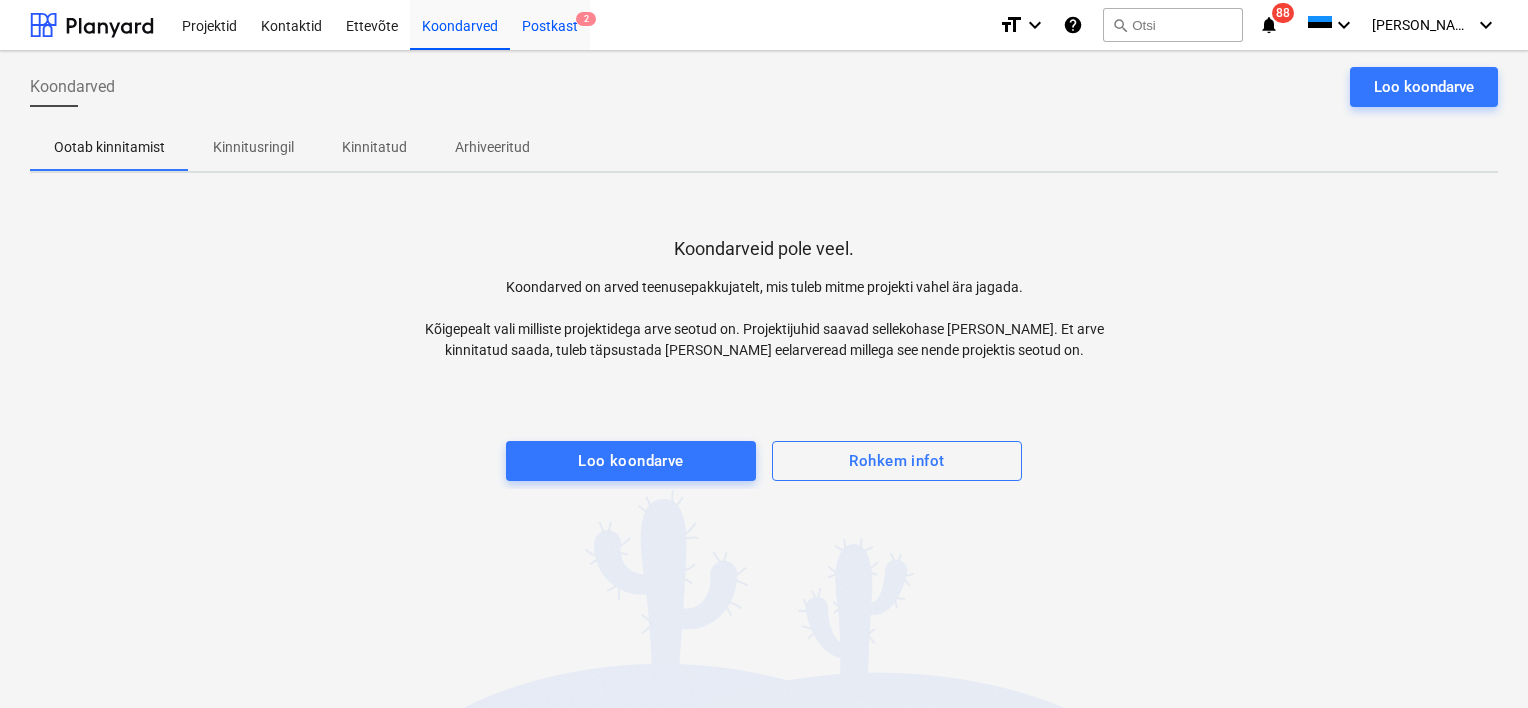 click on "Postkast 2" at bounding box center (550, 24) 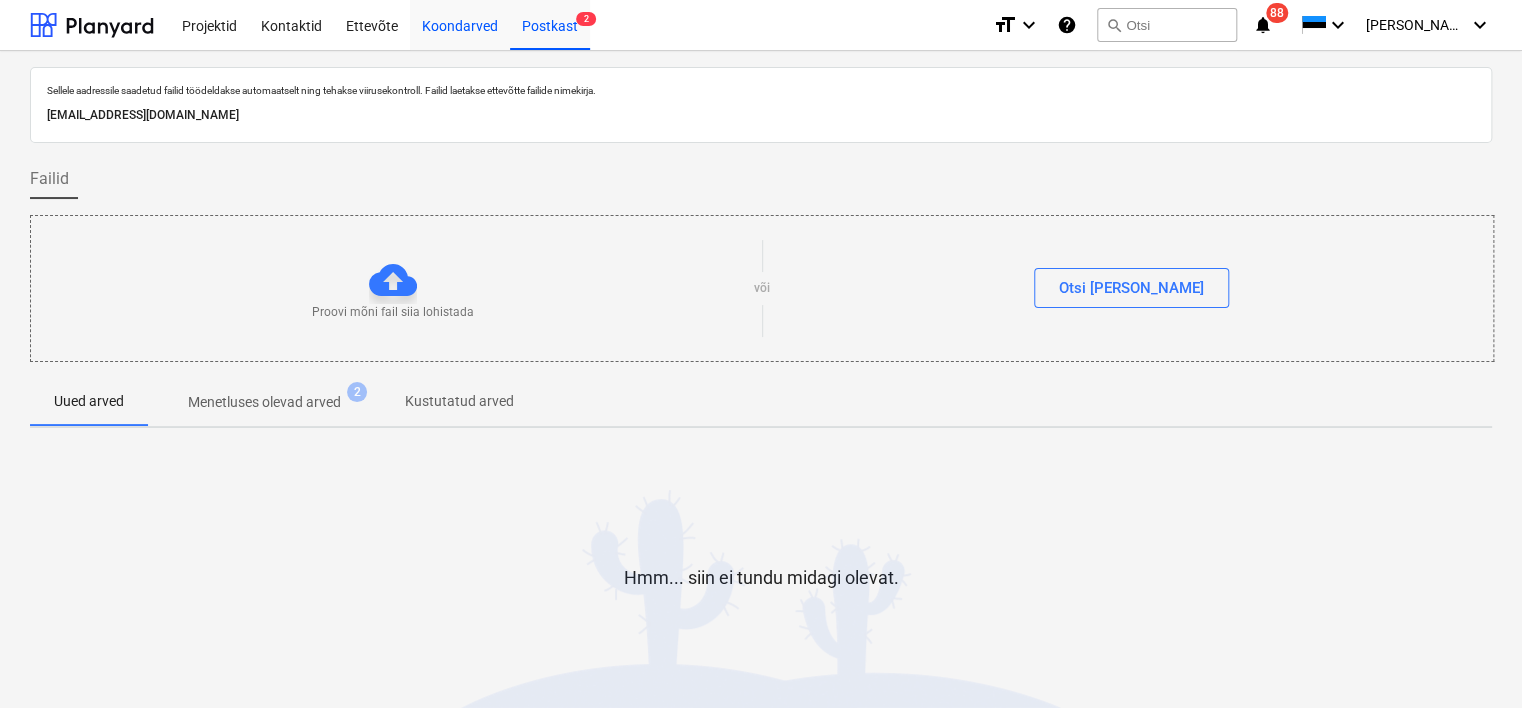 click on "Koondarved" at bounding box center [460, 24] 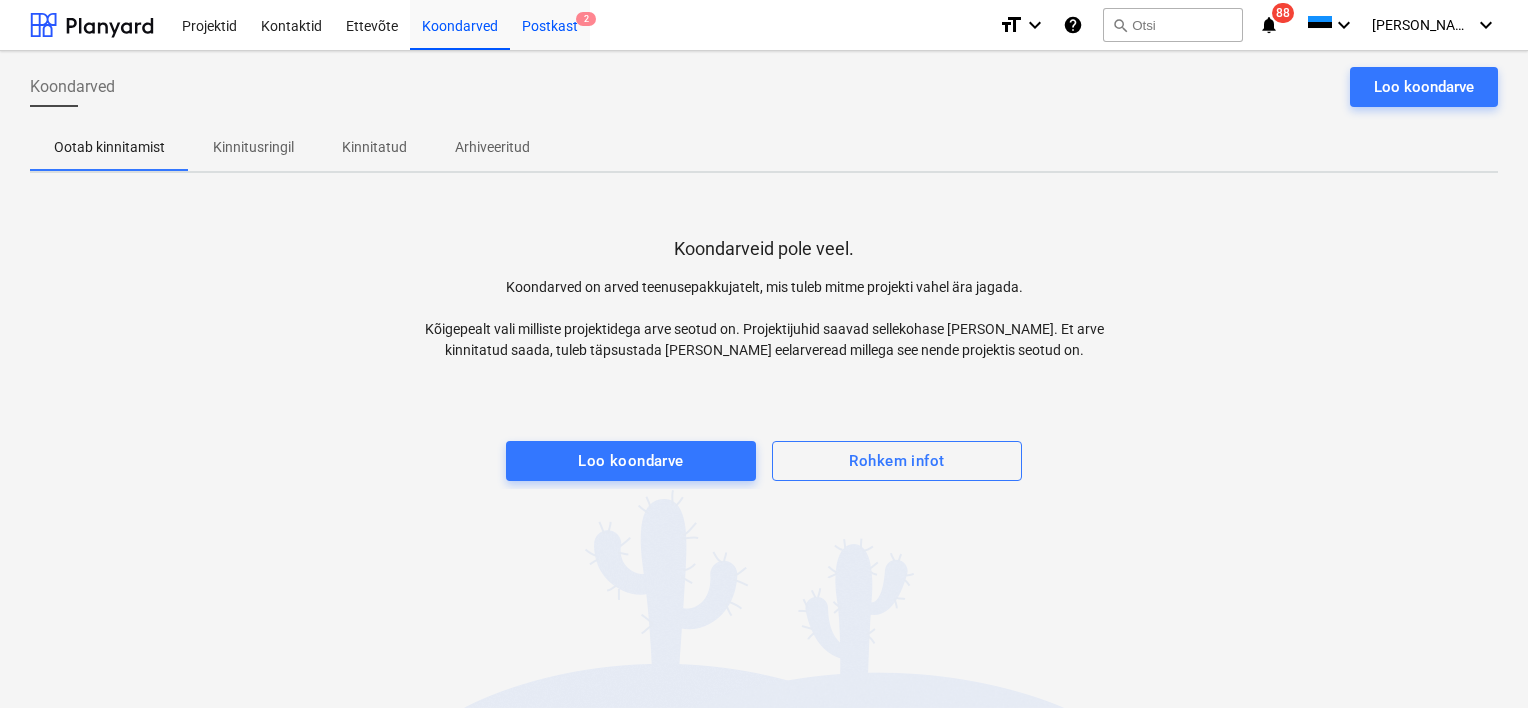 click on "Postkast 2" at bounding box center [550, 24] 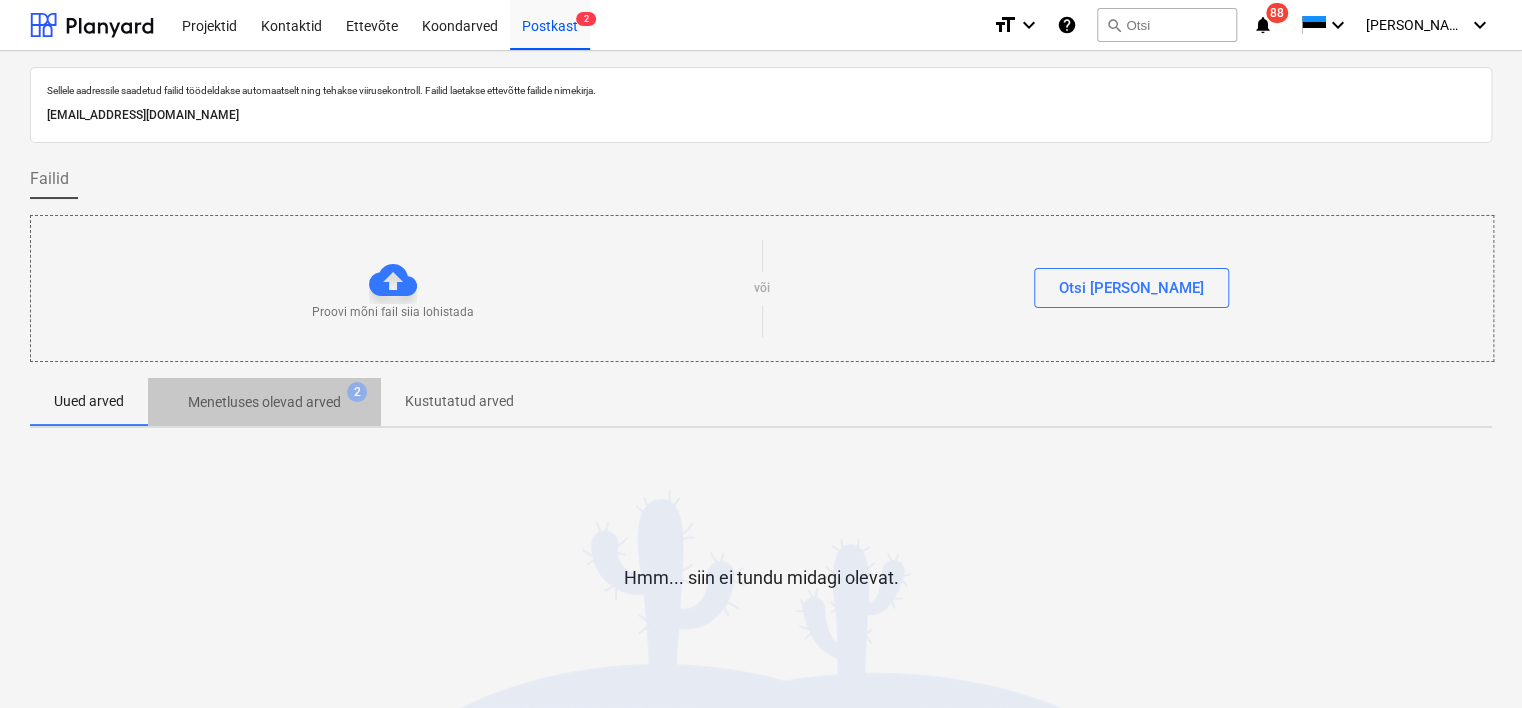 click on "Menetluses olevad arved" at bounding box center [264, 402] 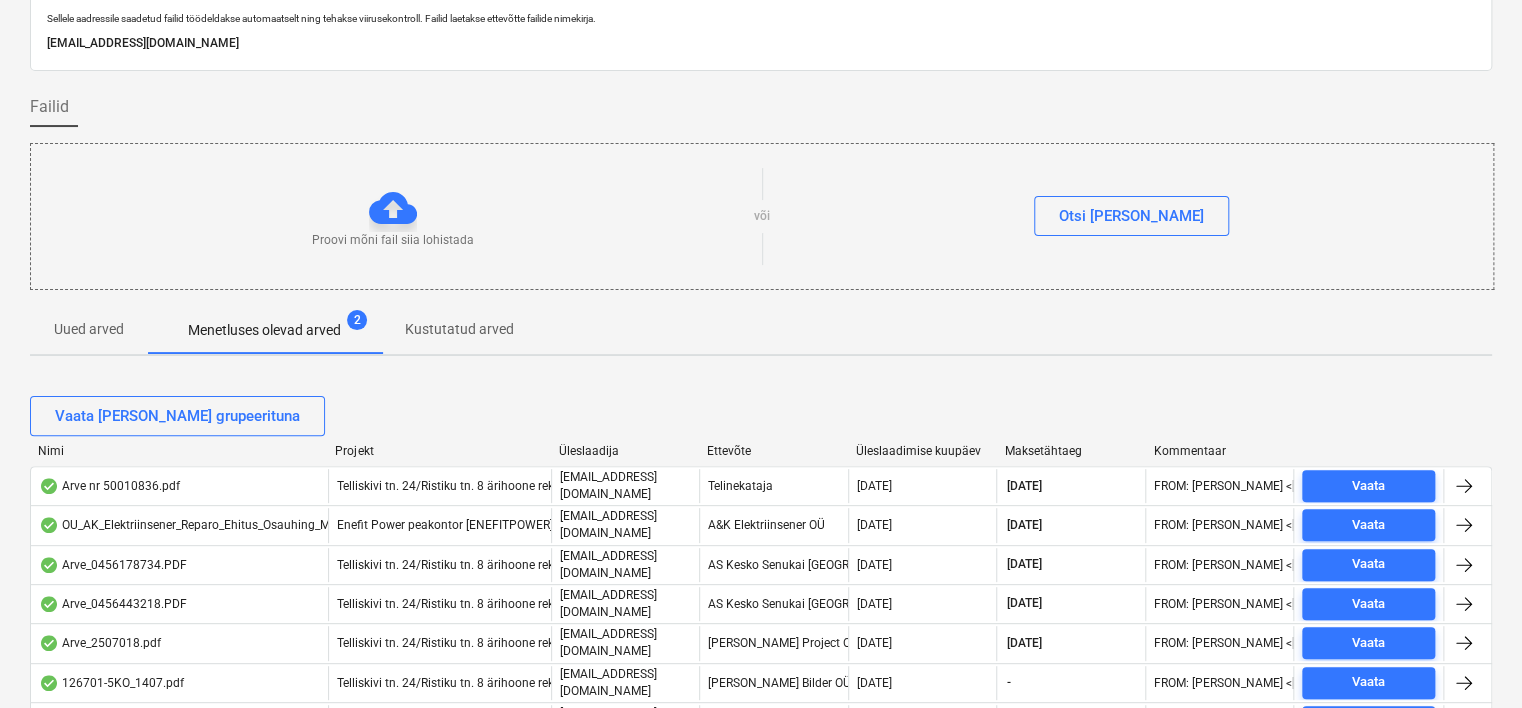 scroll, scrollTop: 0, scrollLeft: 0, axis: both 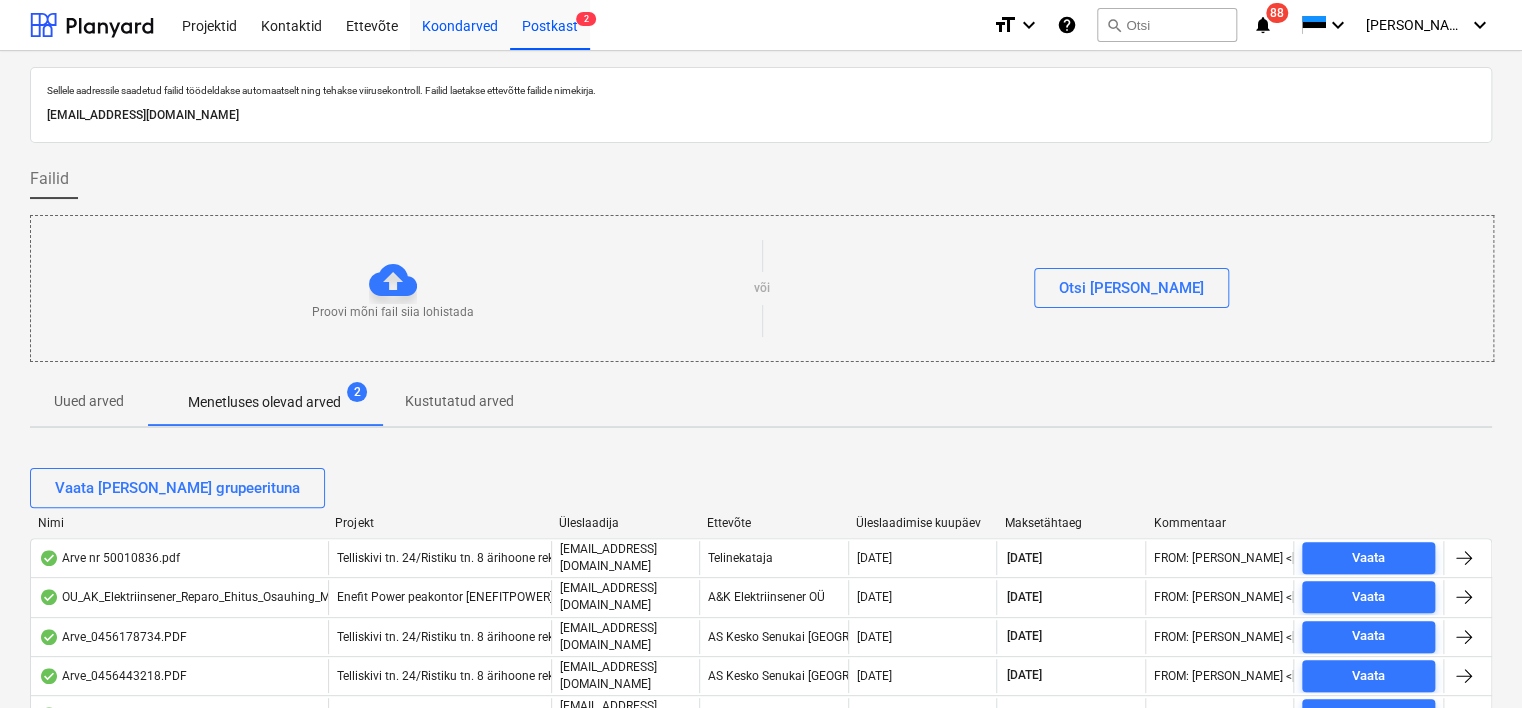 click on "Koondarved" at bounding box center [460, 24] 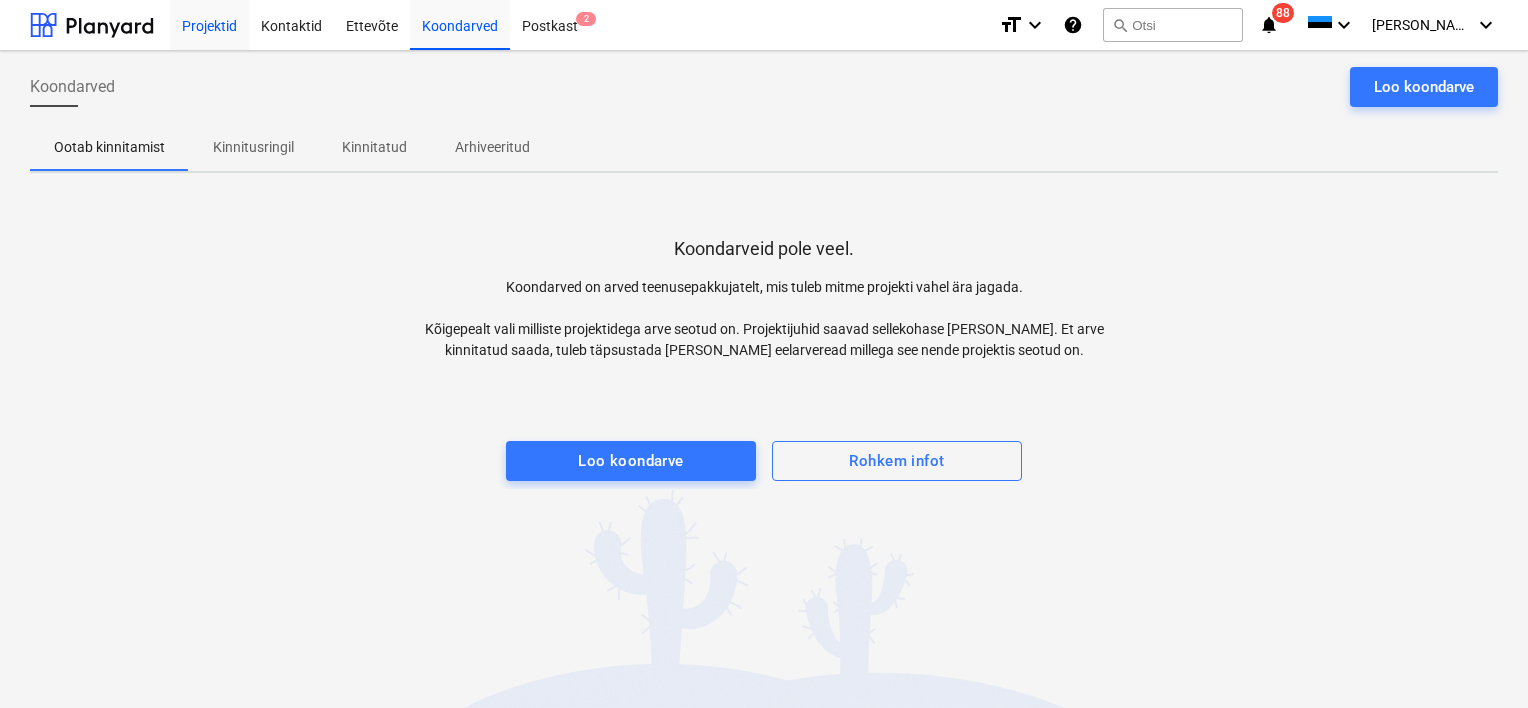 click on "Projektid" at bounding box center (209, 24) 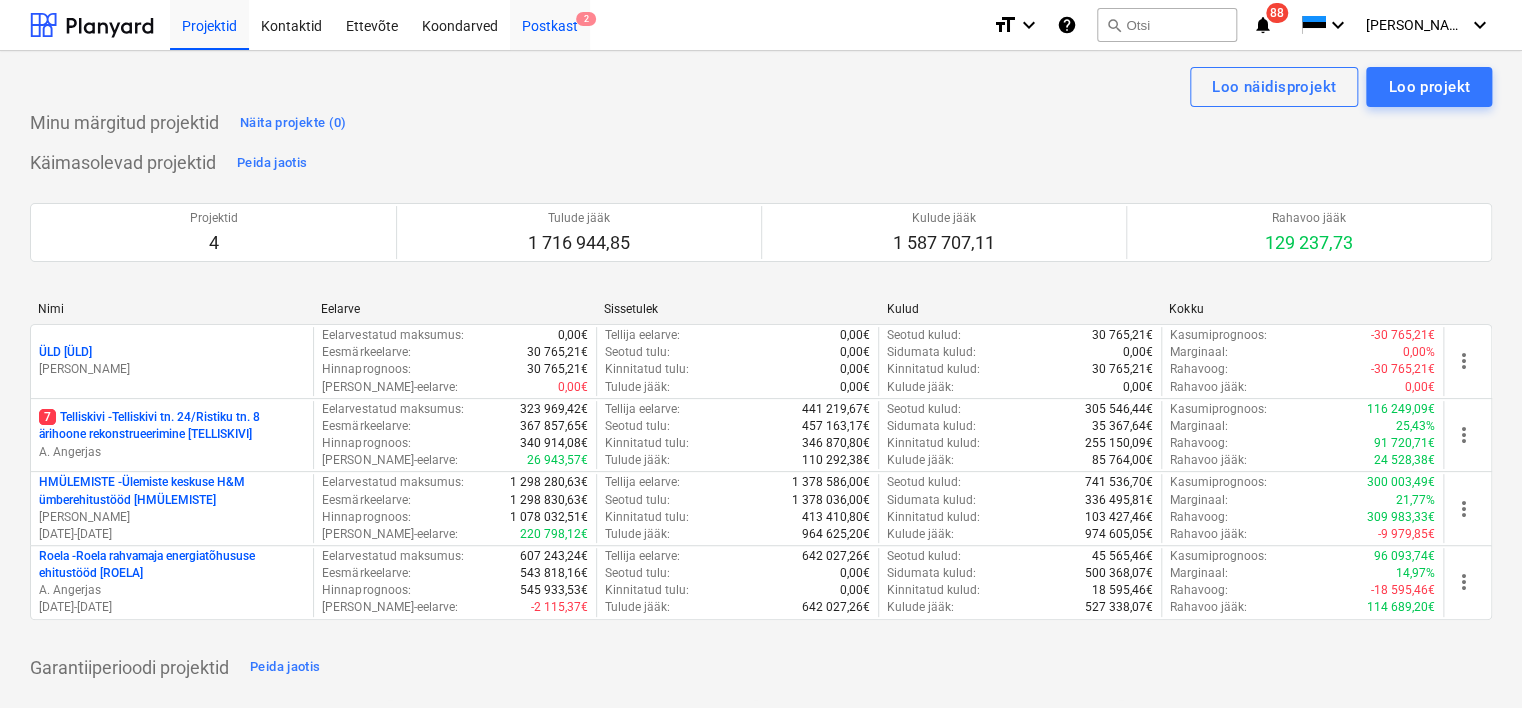 click on "Postkast 2" at bounding box center (550, 24) 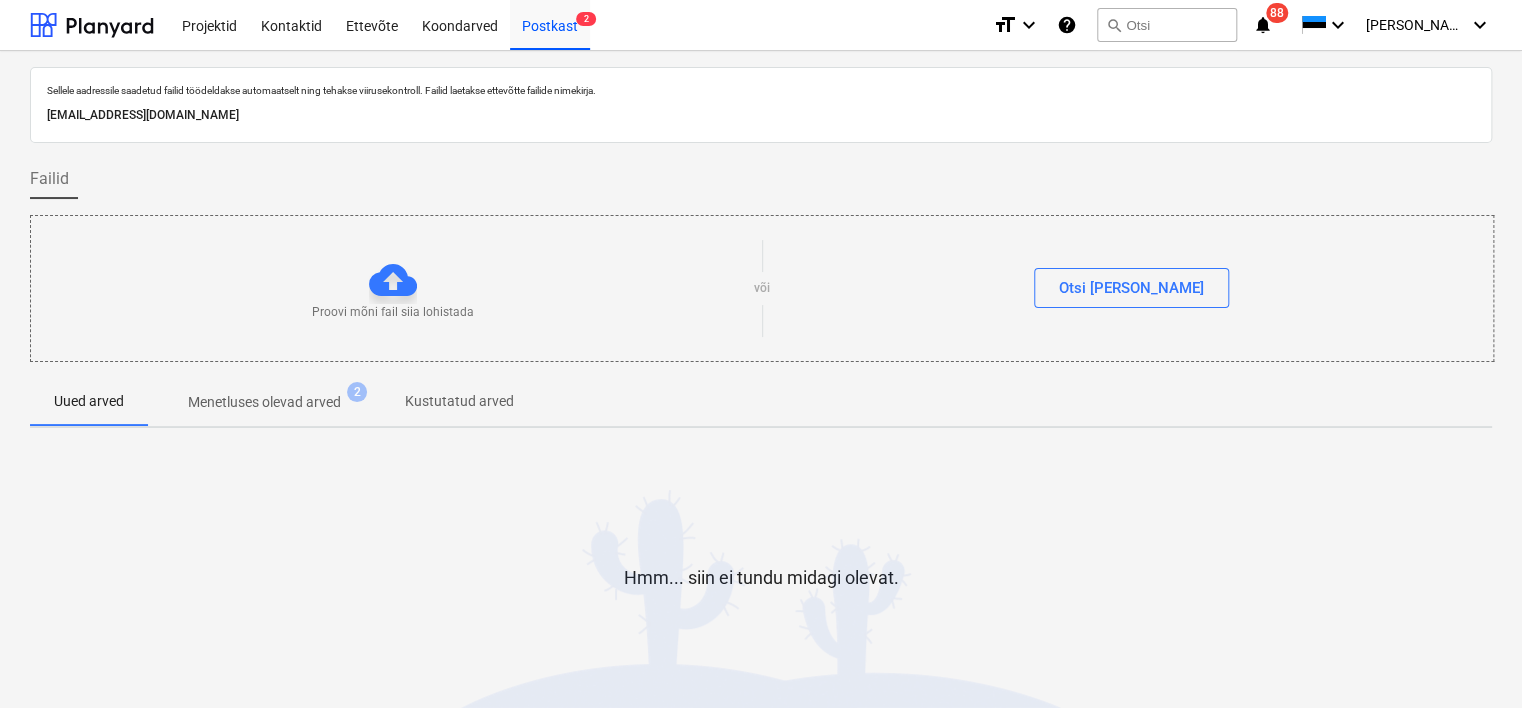 click on "[EMAIL_ADDRESS][DOMAIN_NAME]" at bounding box center [761, 115] 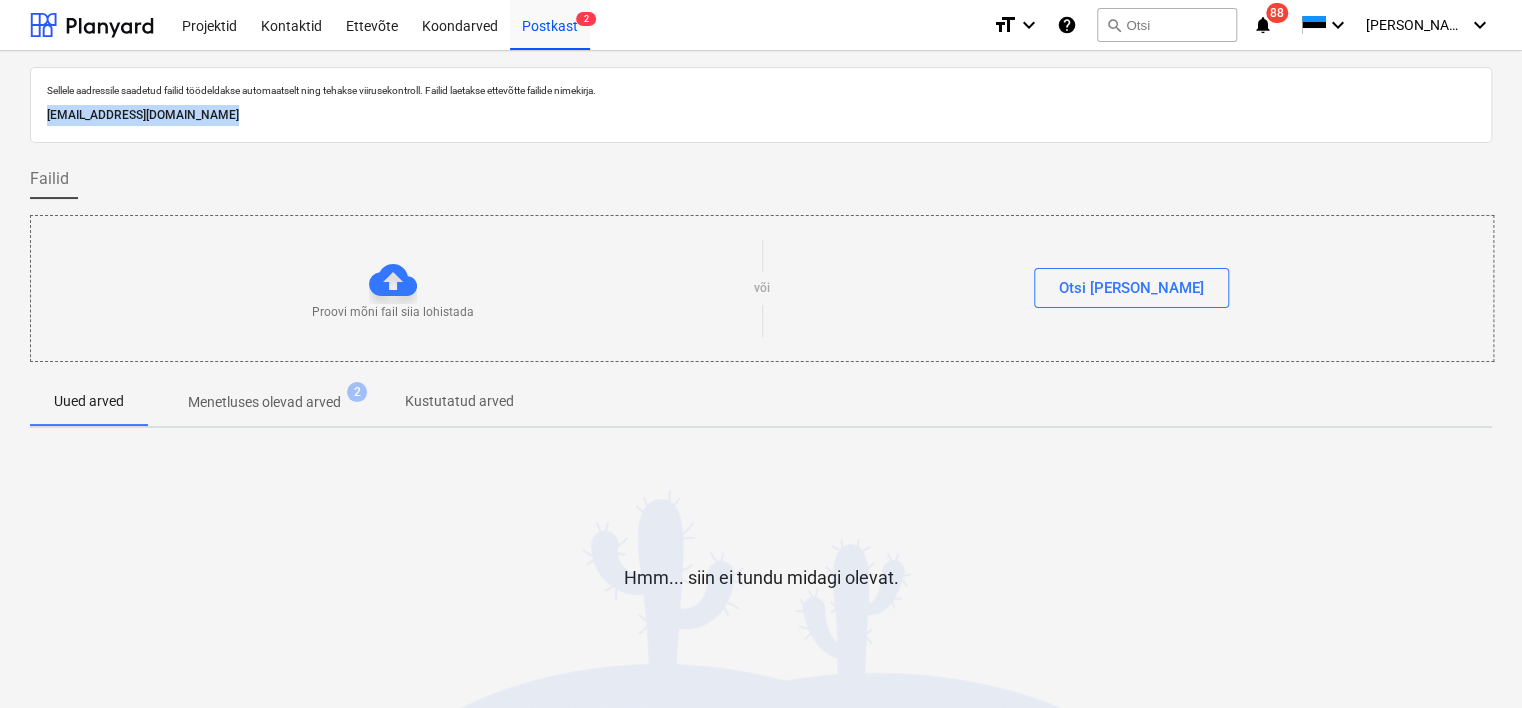 click on "[EMAIL_ADDRESS][DOMAIN_NAME]" at bounding box center (761, 115) 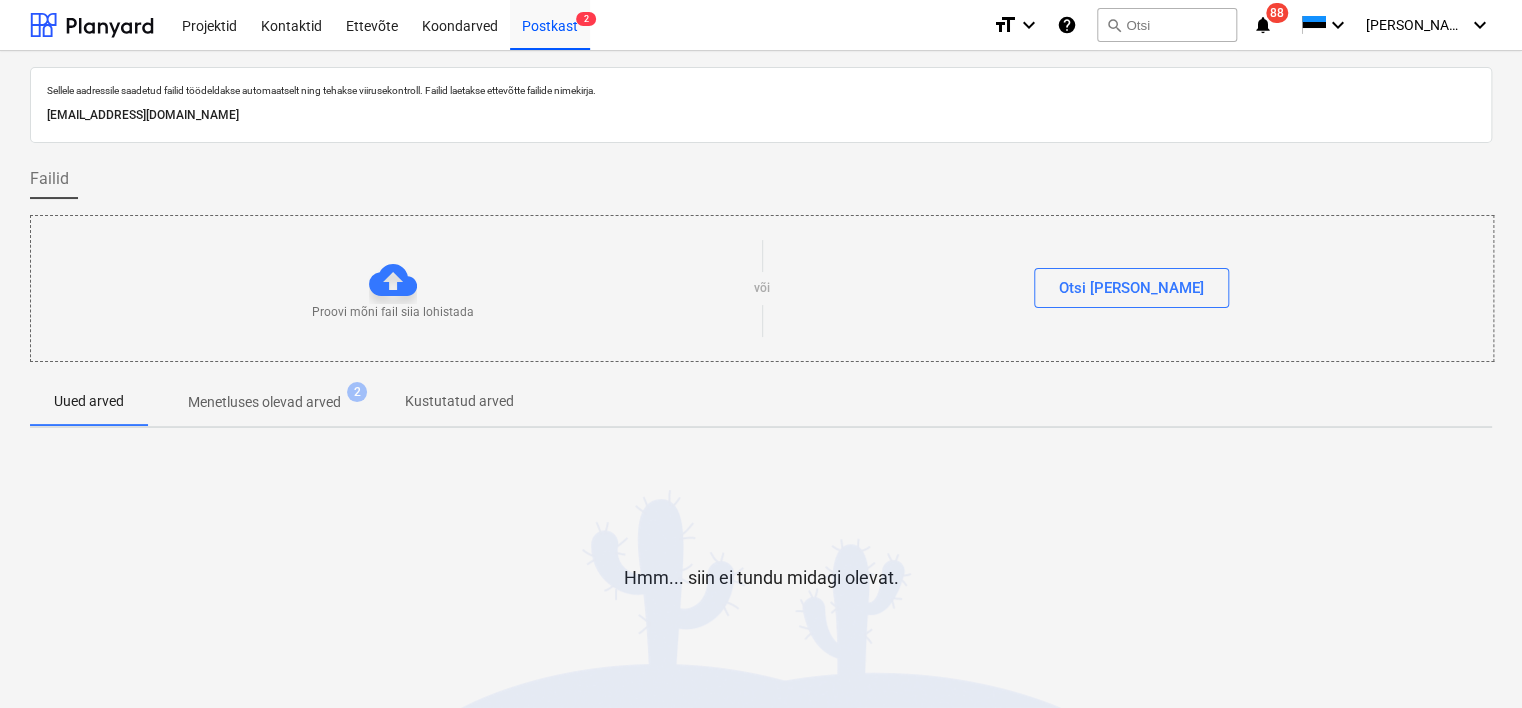 click on "Projektid Kontaktid Ettevõte Koondarved Postkast 2 format_size keyboard_arrow_down help search Otsi notifications 88 keyboard_arrow_down [PERSON_NAME] keyboard_arrow_down Sellele aadressile saadetud failid töödeldakse automaatselt ning tehakse viirusekontroll. Failid laetakse ettevõtte failide nimekirja. [EMAIL_ADDRESS][DOMAIN_NAME] Failid Proovi mõni fail siia lohistada või Otsi [PERSON_NAME] Uued arved Menetluses olevad arved 2 Kustutatud arved Hmm... siin ei tundu midagi olevat." at bounding box center [761, 354] 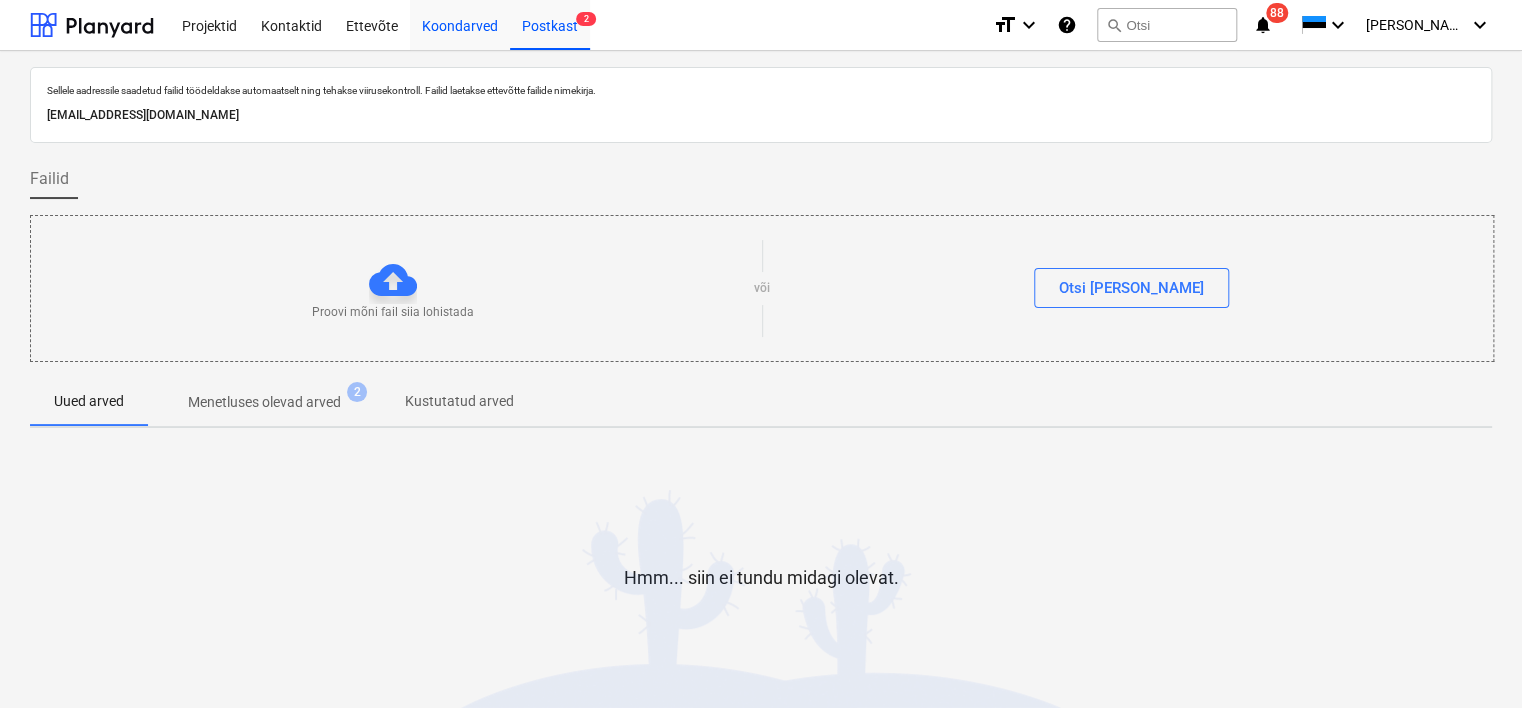click on "Koondarved" at bounding box center [460, 24] 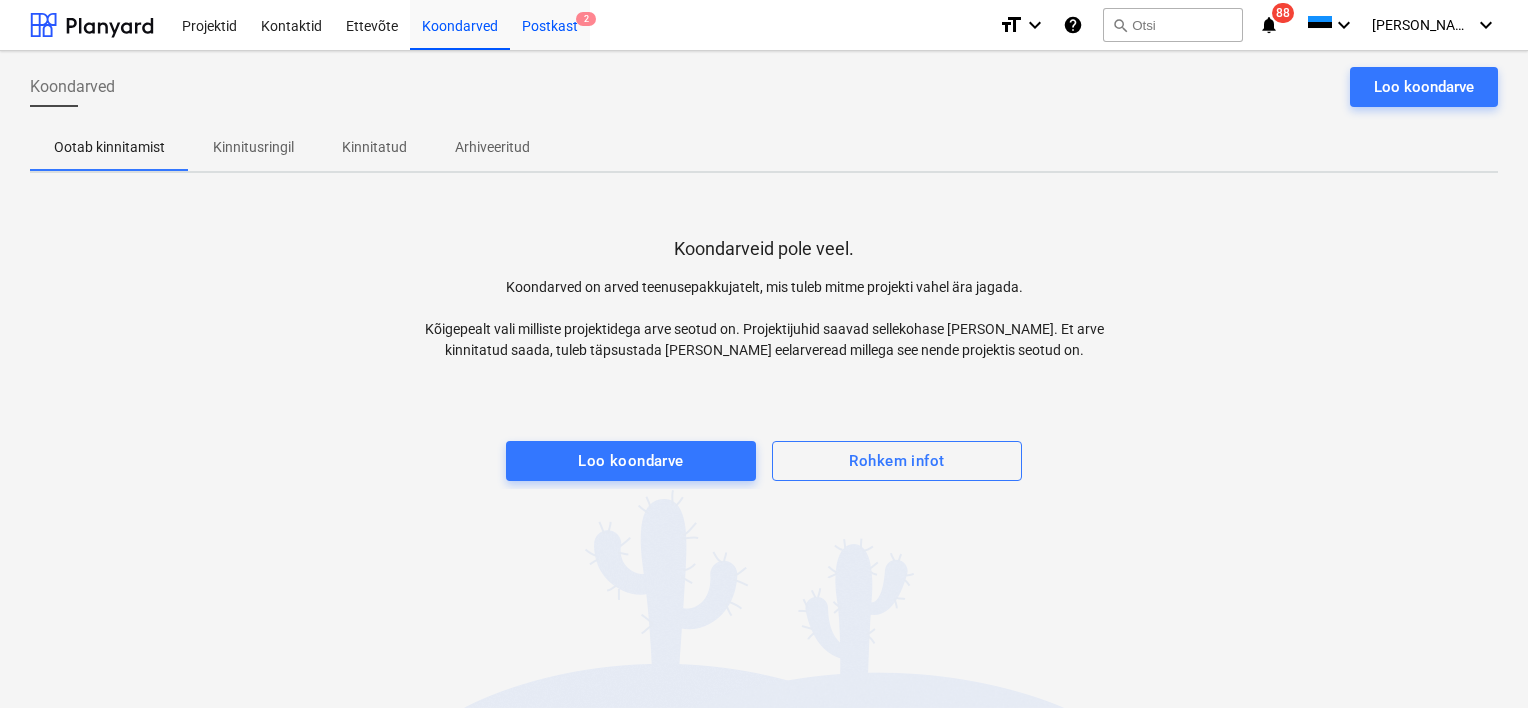 click on "Postkast 2" at bounding box center [550, 24] 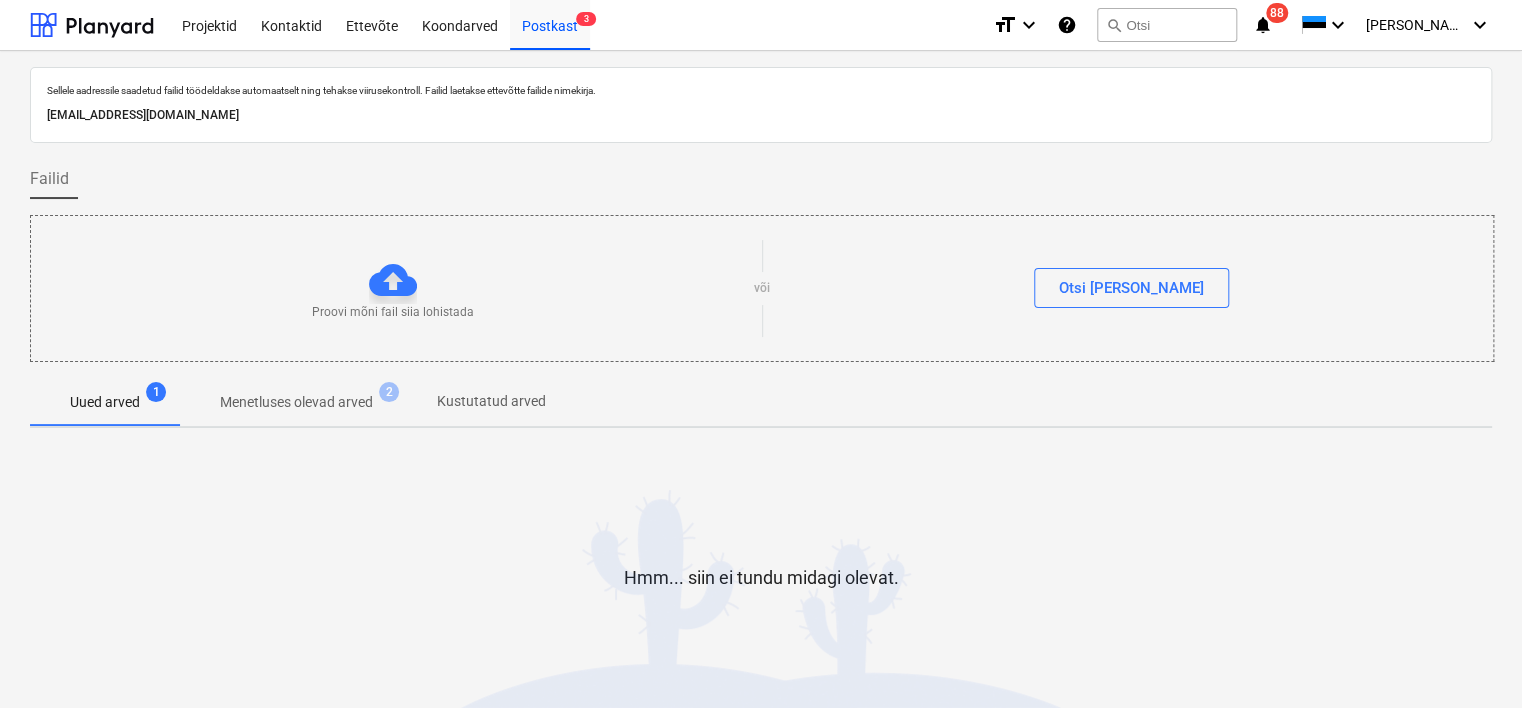 click on "Uued arved" at bounding box center [105, 402] 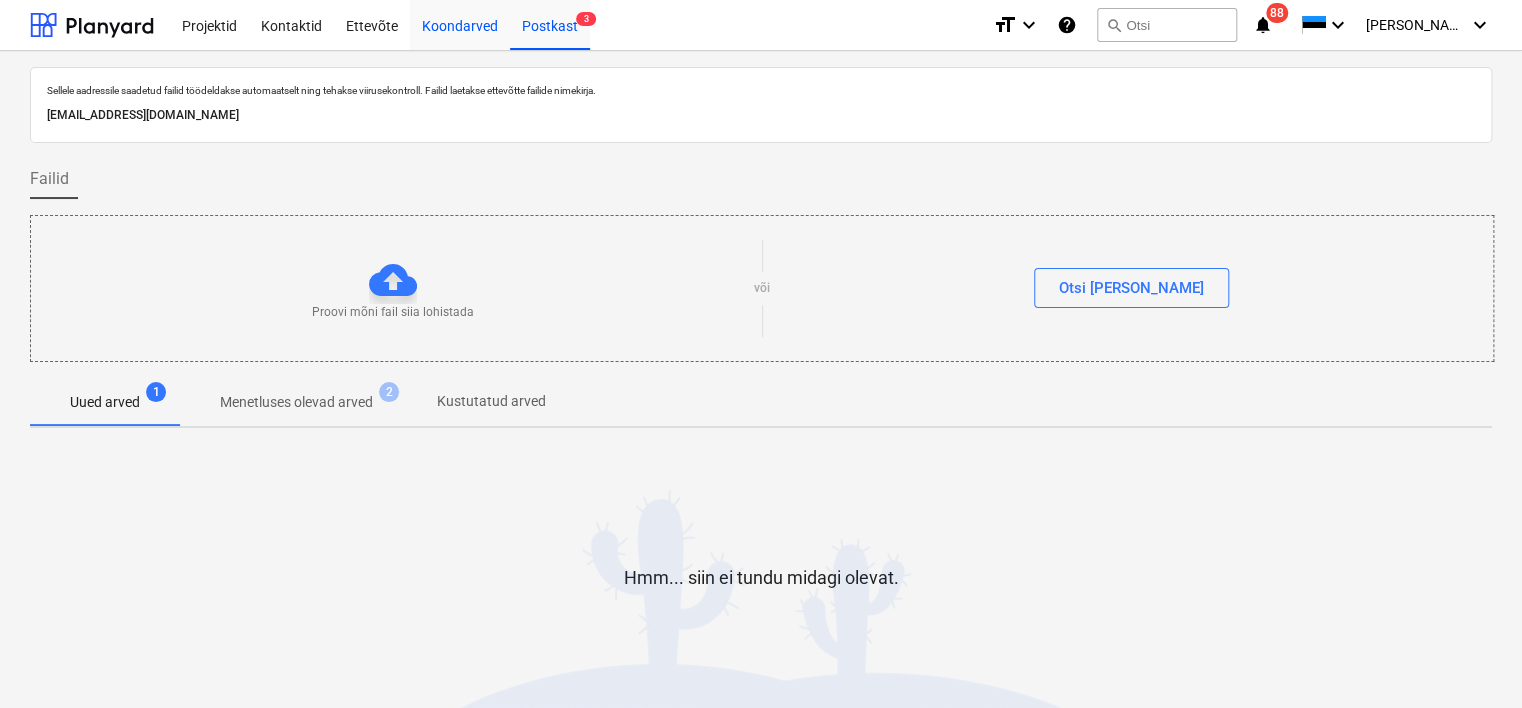 click on "Koondarved" at bounding box center (460, 24) 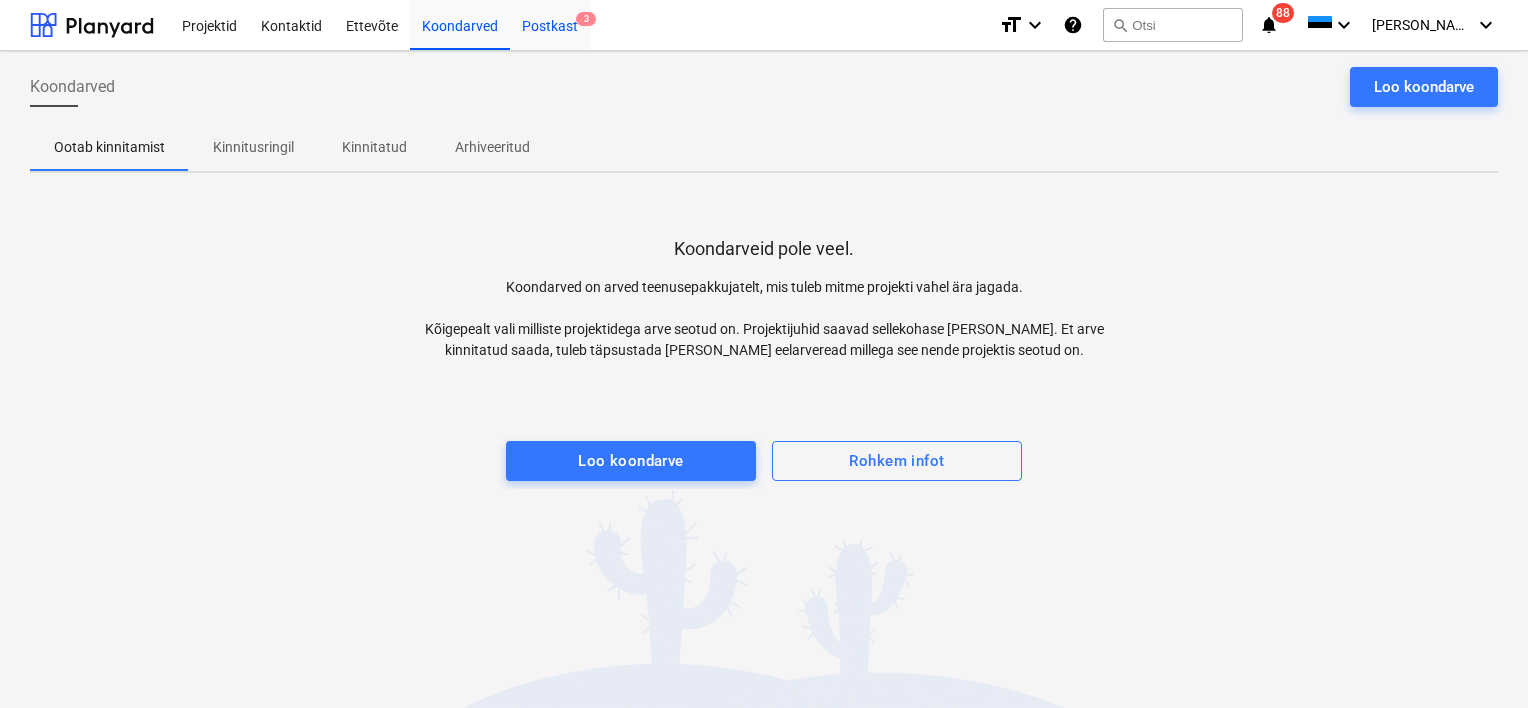 click on "3" at bounding box center [586, 19] 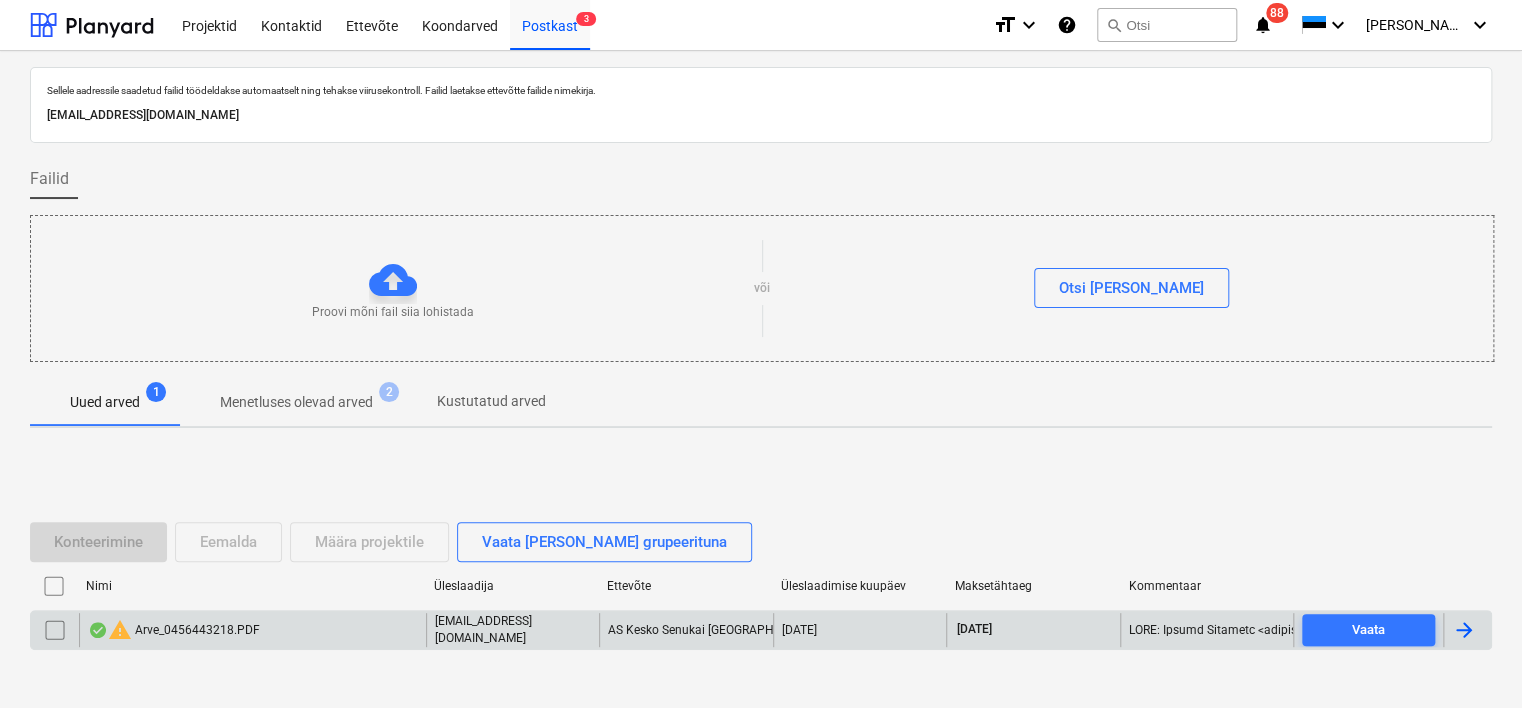 click on "warning   Arve_0456443218.PDF" at bounding box center [252, 630] 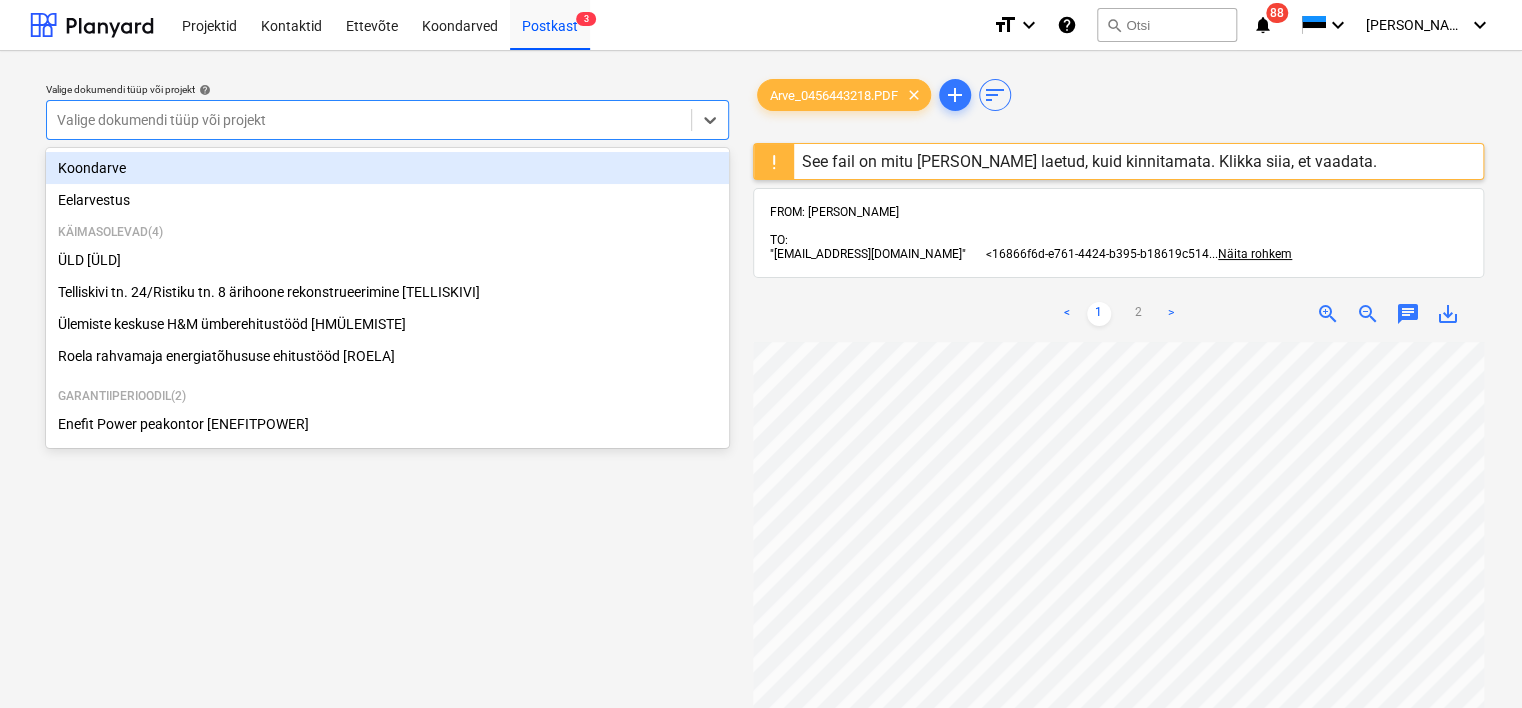 click at bounding box center (369, 120) 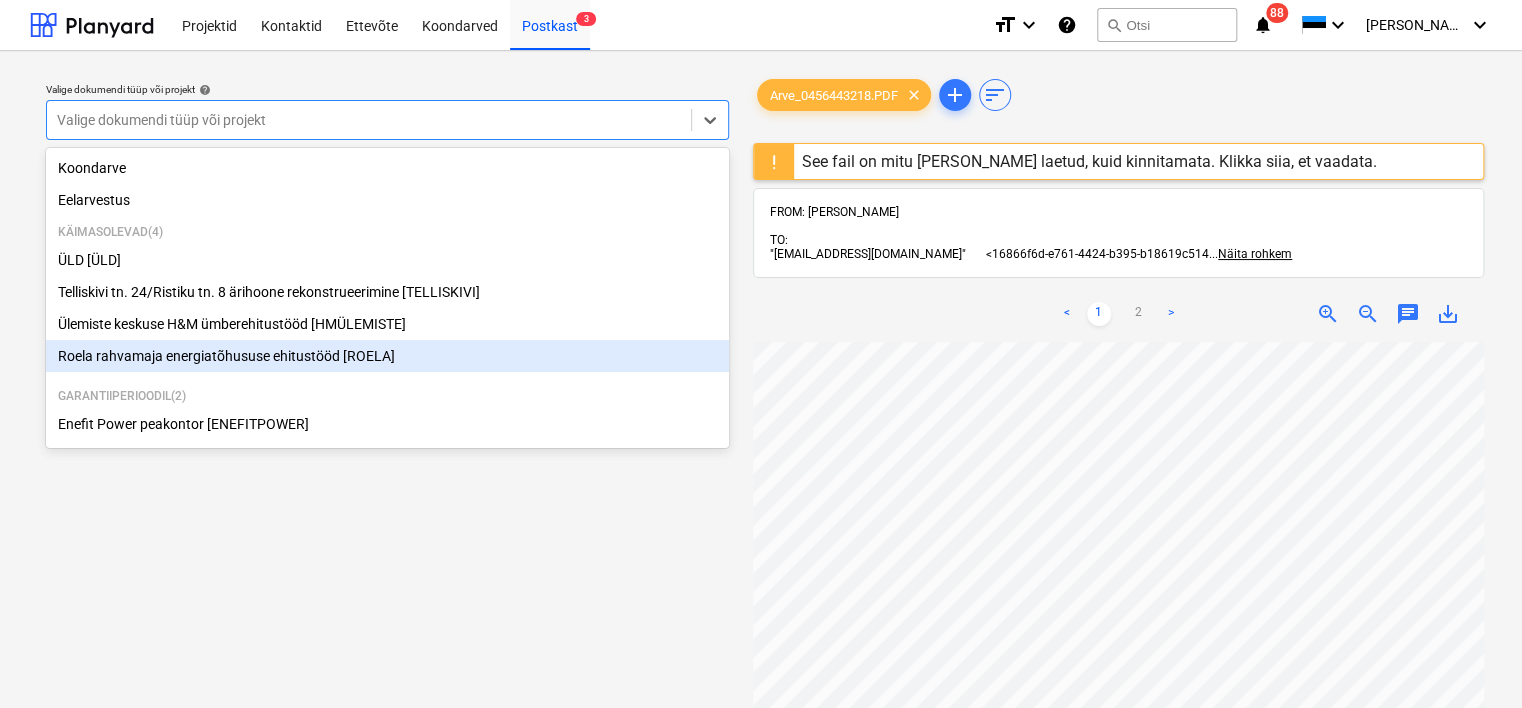 click on "Roela rahvamaja energiatõhususe ehitustööd  [ROELA]" at bounding box center [387, 356] 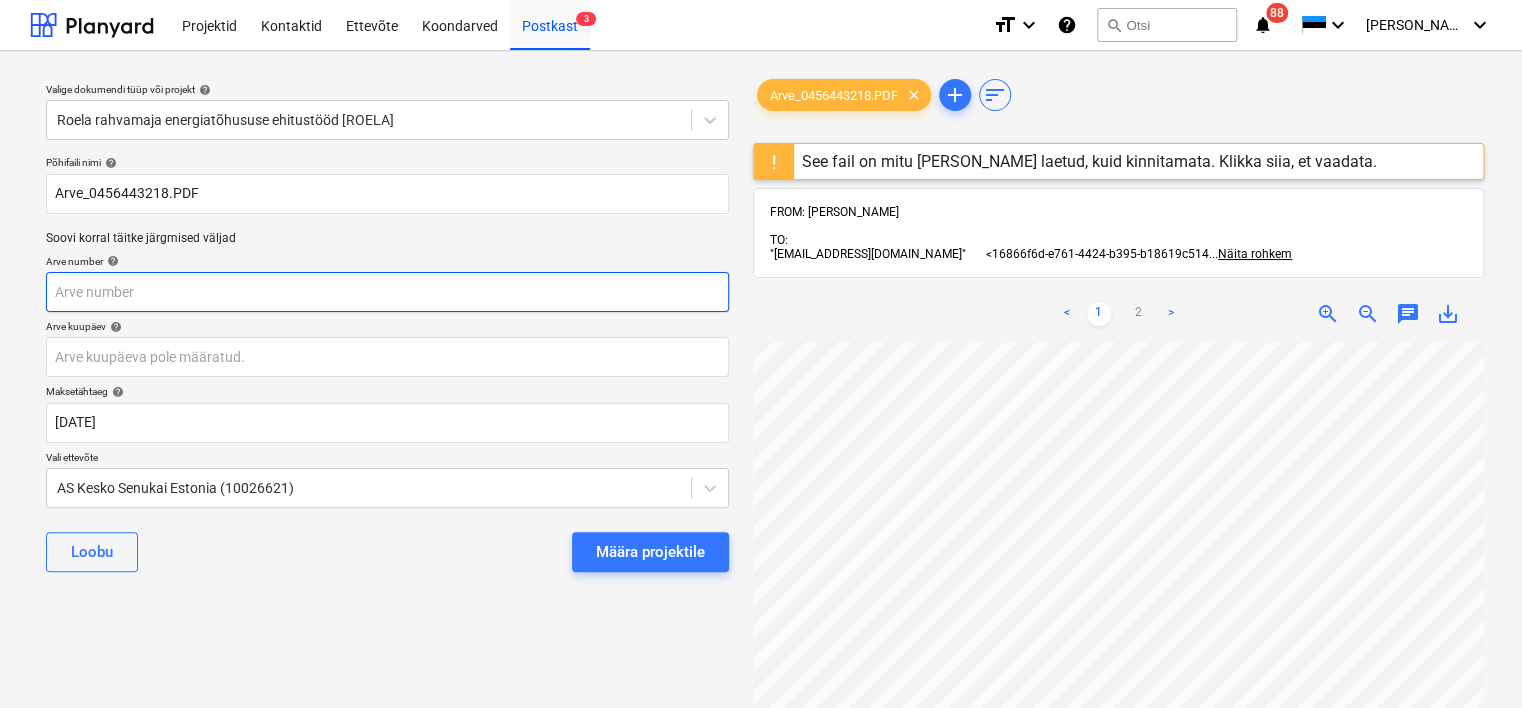 click at bounding box center (387, 292) 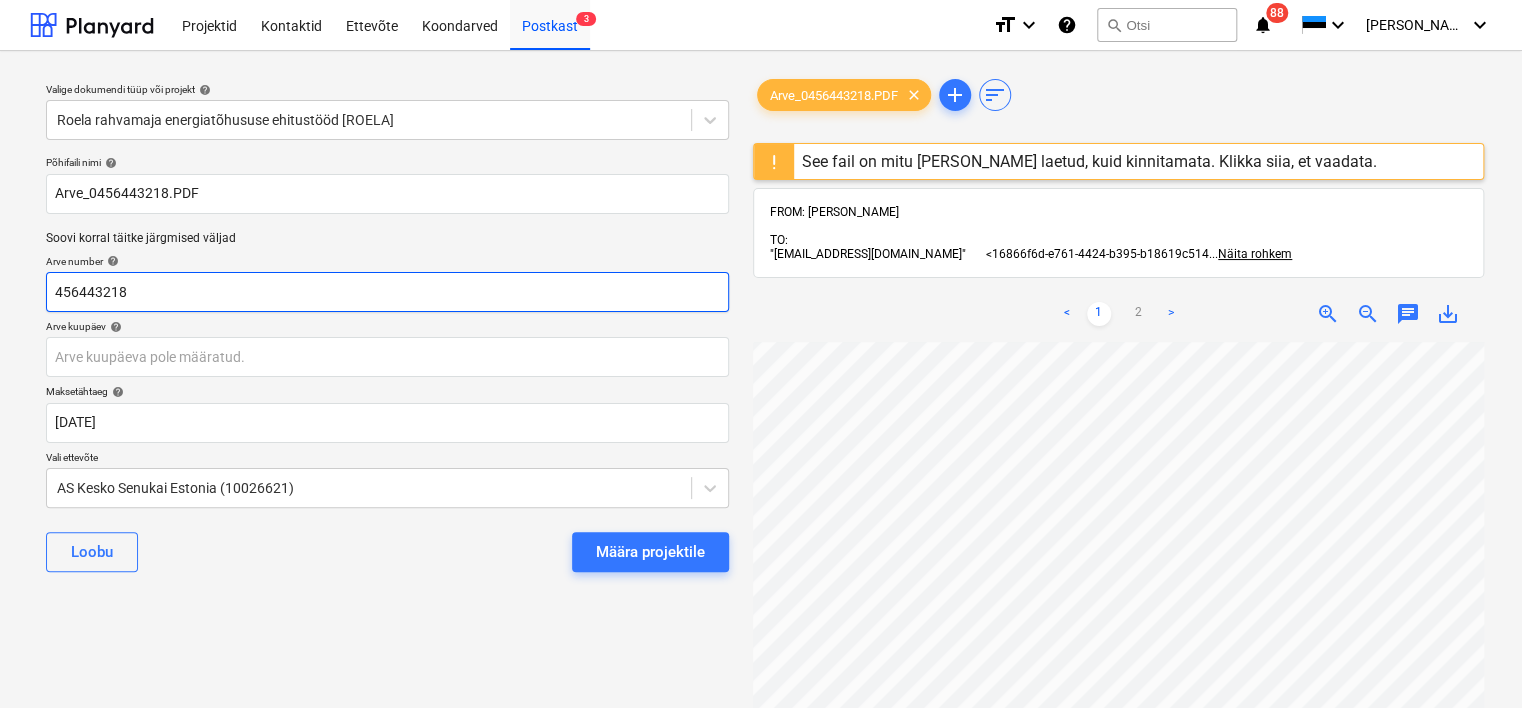 scroll, scrollTop: 203, scrollLeft: 142, axis: both 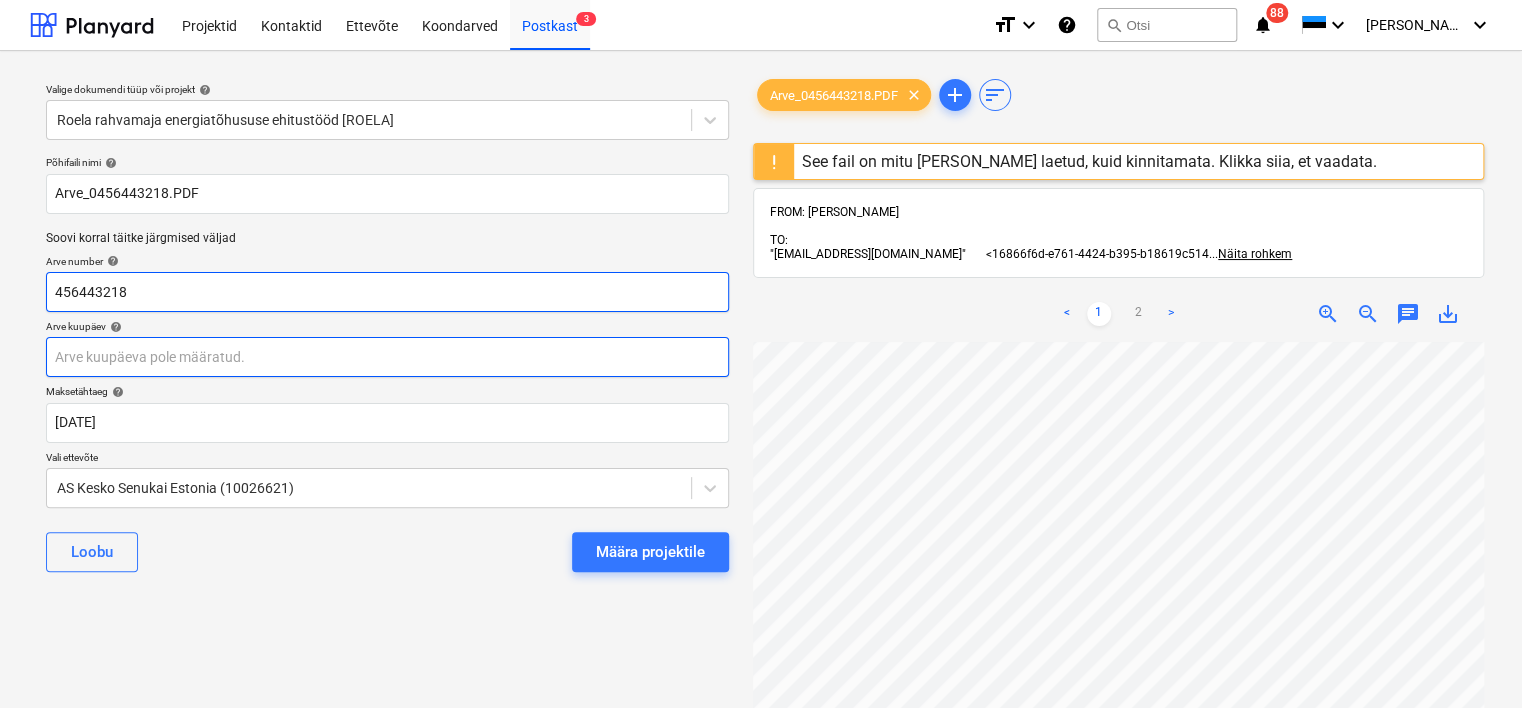 type on "456443218" 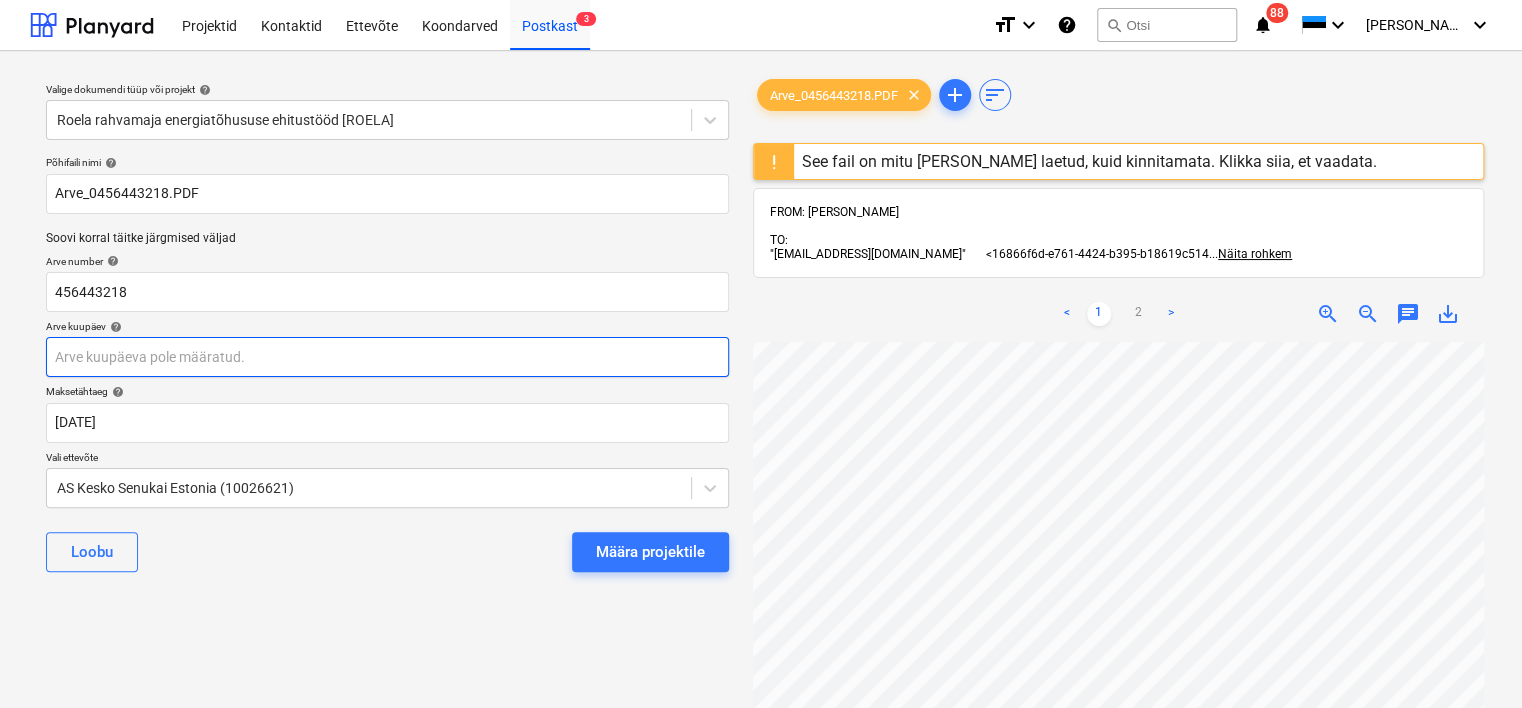 click on "Projektid Kontaktid Ettevõte Koondarved Postkast 3 format_size keyboard_arrow_down help search Otsi notifications 88 keyboard_arrow_down [PERSON_NAME] keyboard_arrow_down Valige dokumendi tüüp või projekt help Roela rahvamaja energiatõhususe ehitustööd  [ROELA] Põhifaili nimi help Arve_0456443218.PDF Soovi korral täitke järgmised väljad Arve number help 456443218 Arve kuupäev help Press the down arrow key to interact with the calendar and
select a date. Press the question mark key to get the keyboard shortcuts for changing dates. Maksetähtaeg help [DATE] 13.08.2025 Press the down arrow key to interact with the calendar and
select a date. Press the question mark key to get the keyboard shortcuts for changing dates. Vali ettevõte AS Kesko Senukai Estonia (10026621)  Loobu Määra projektile Arve_0456443218.PDF clear add sort See fail on mitu [PERSON_NAME] laetud, kuid kinnitamata. Klikka siia, et vaadata. FROM: [PERSON_NAME]  TO: ...  Näita rohkem ...  Näita rohkem < 1 2 > zoom_in 0" at bounding box center [761, 354] 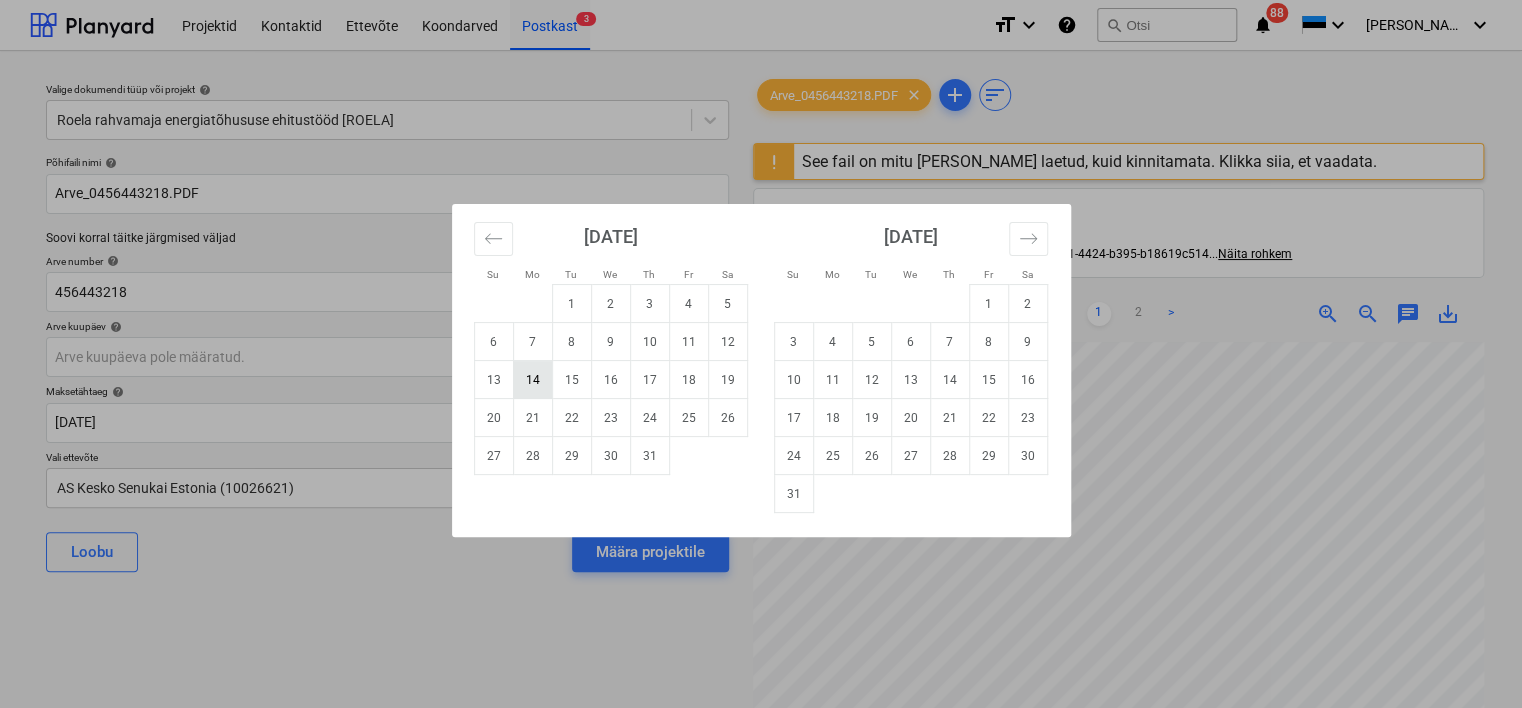 click on "14" at bounding box center [532, 380] 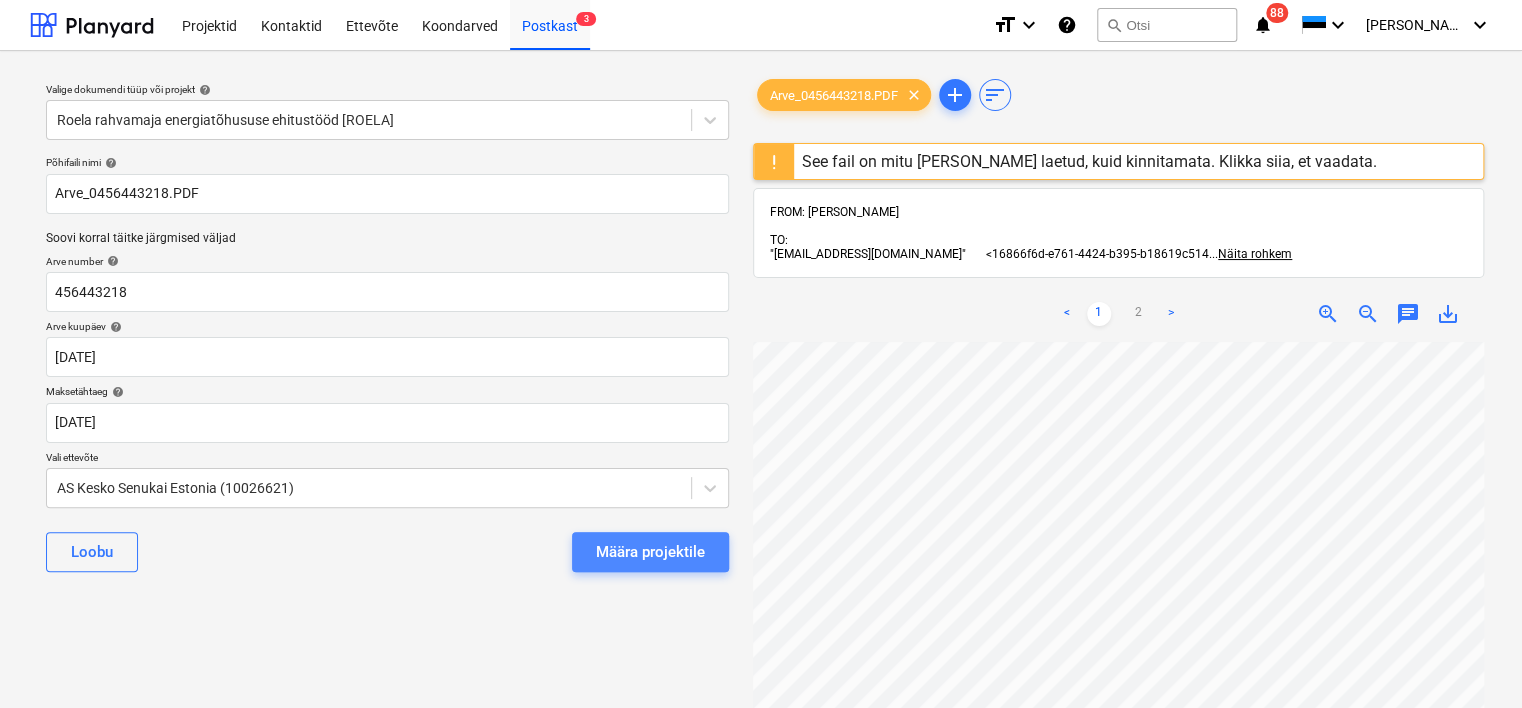 click on "Määra projektile" at bounding box center (650, 552) 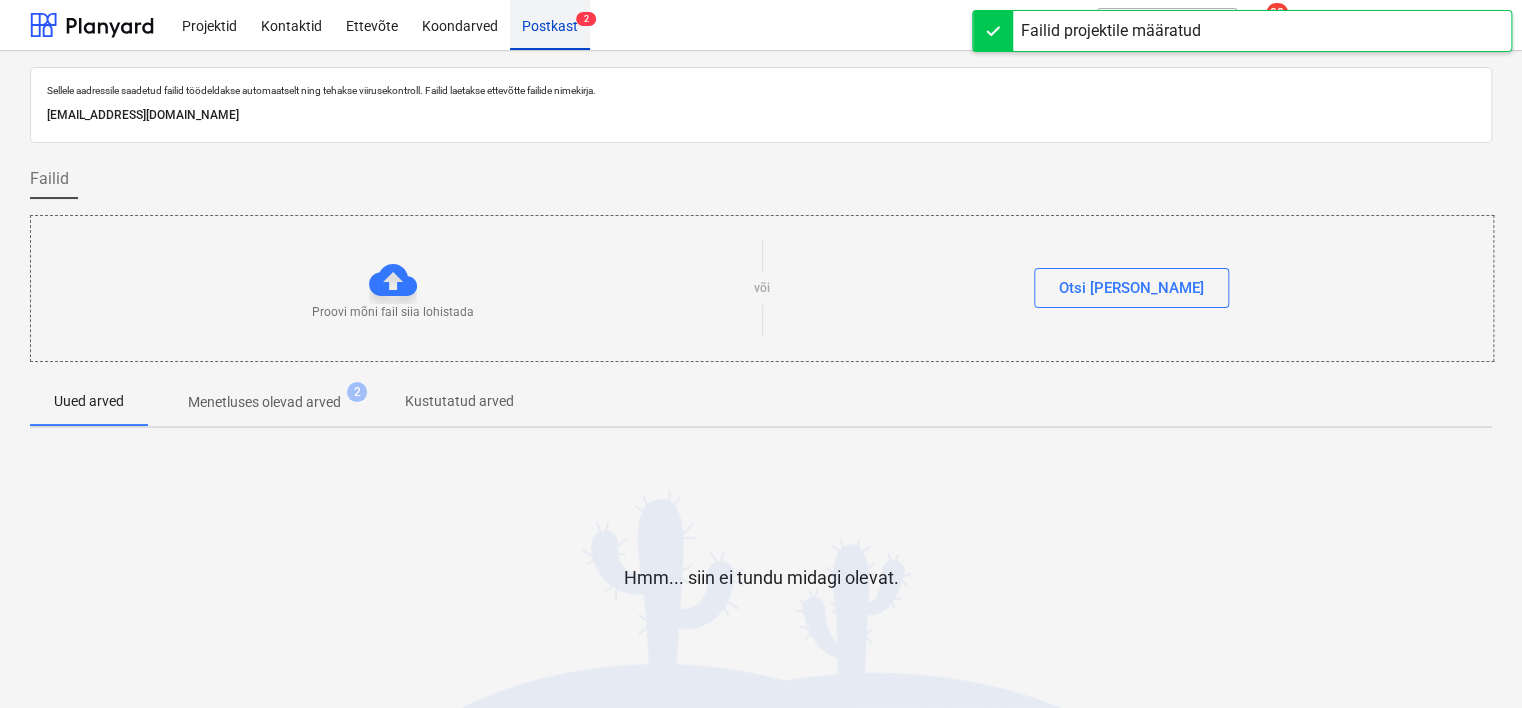 click on "Postkast 2" at bounding box center [550, 24] 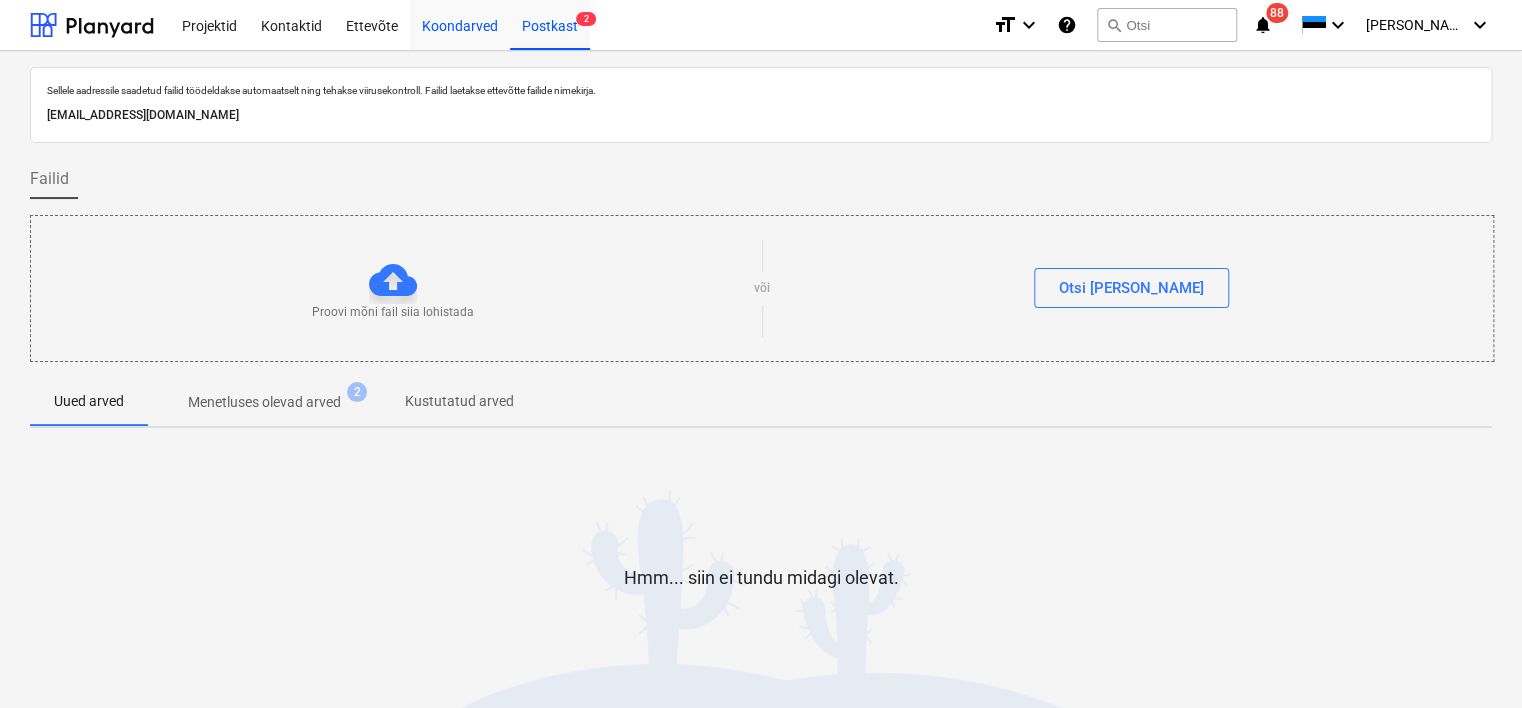 click on "Koondarved" at bounding box center [460, 24] 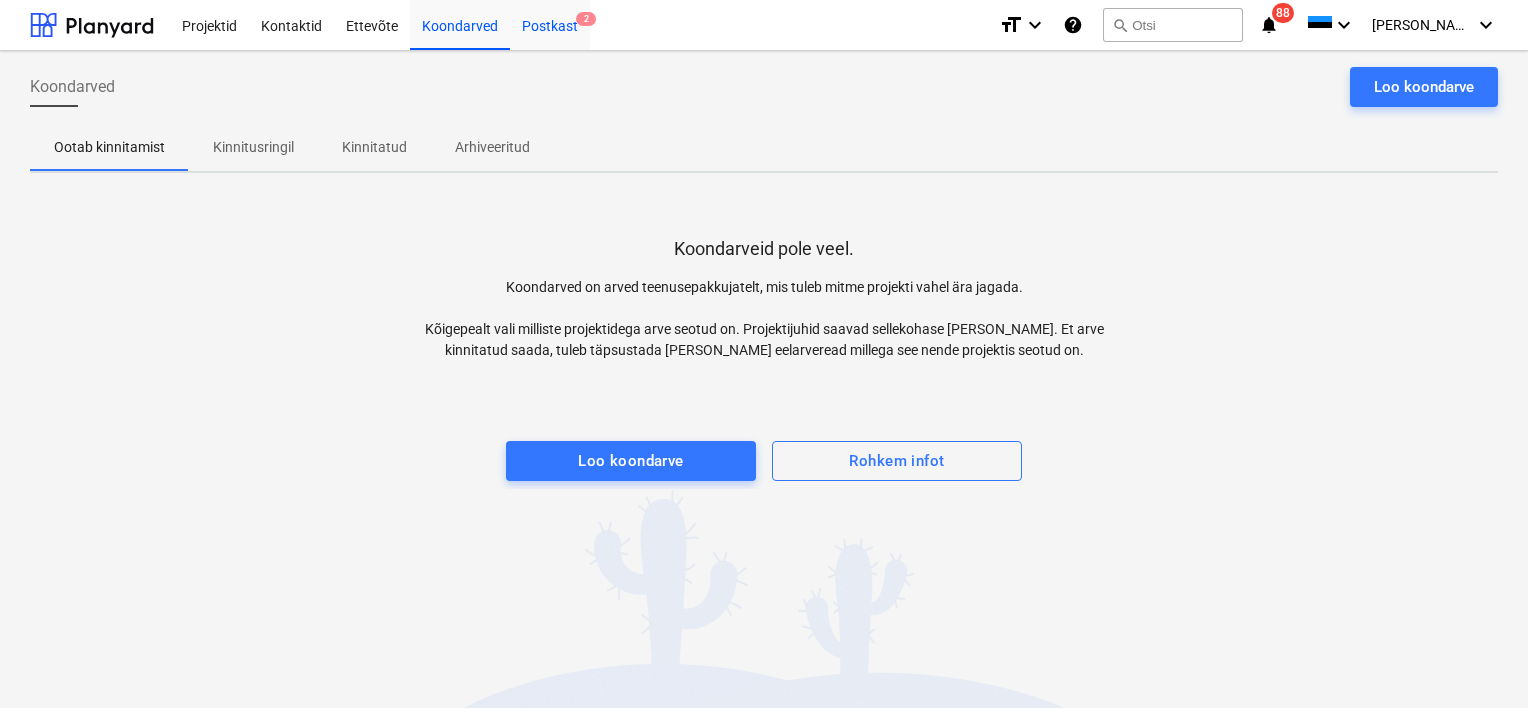 click on "Postkast 2" at bounding box center (550, 24) 